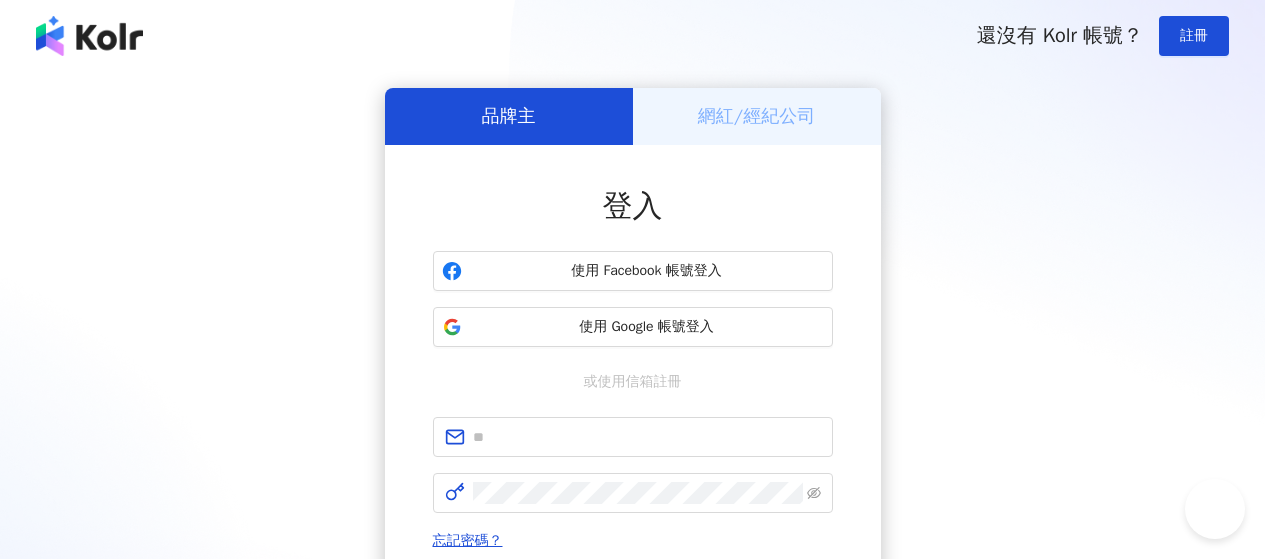 scroll, scrollTop: 0, scrollLeft: 0, axis: both 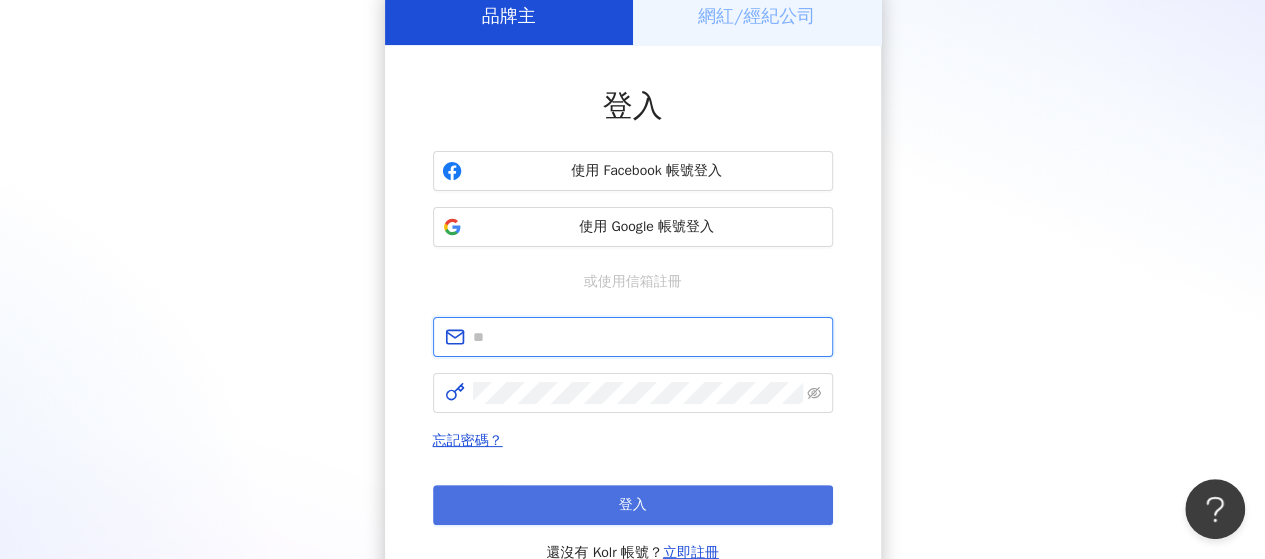 type on "**********" 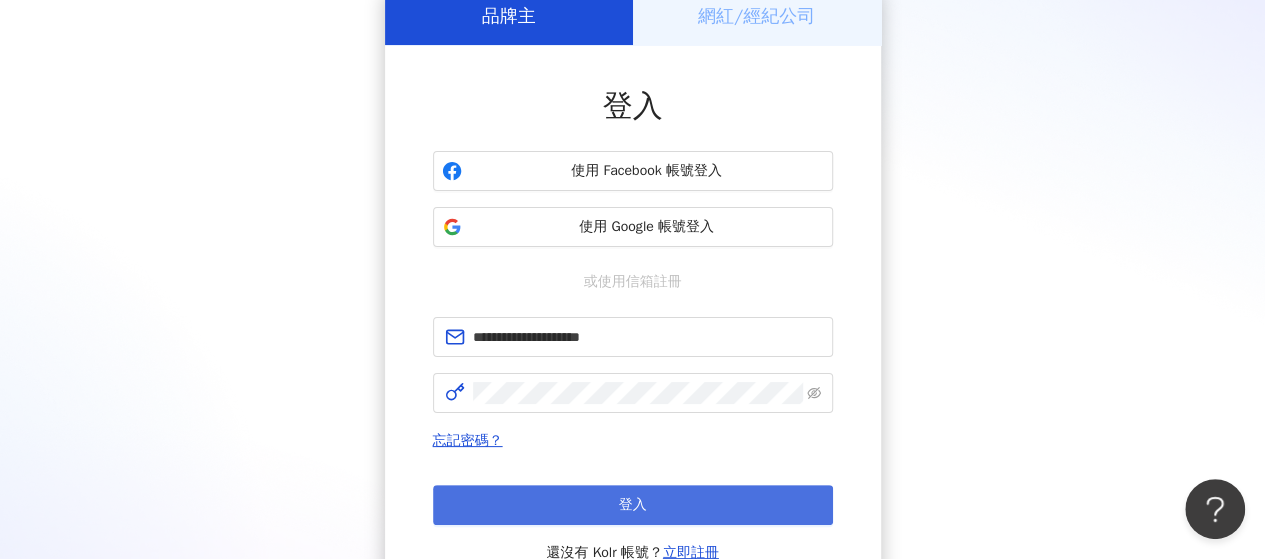 click on "登入" at bounding box center [633, 505] 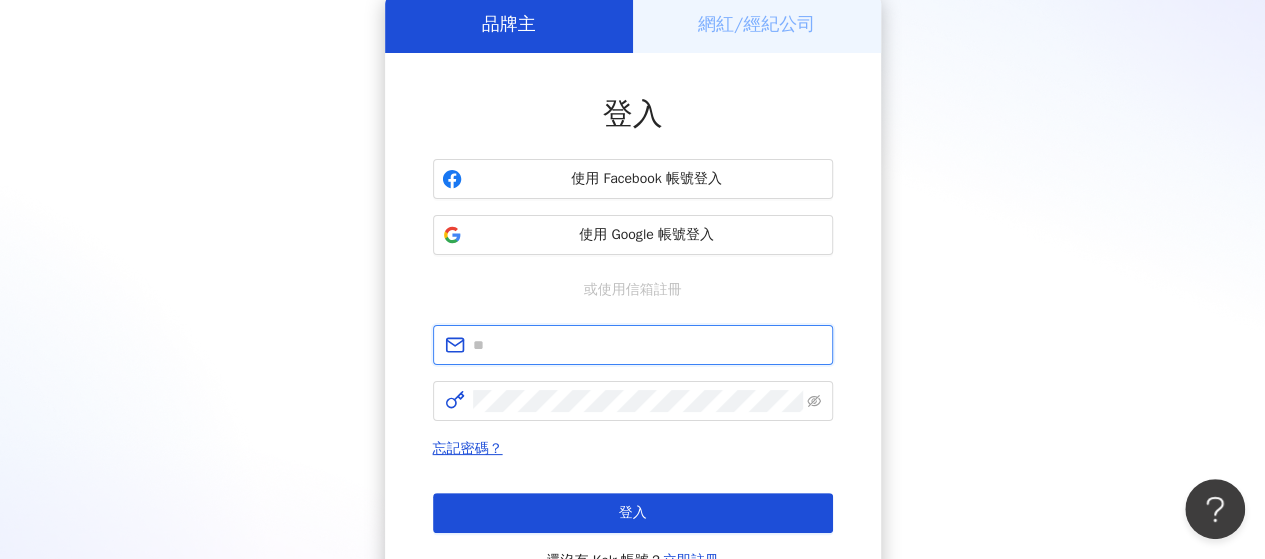 type on "**********" 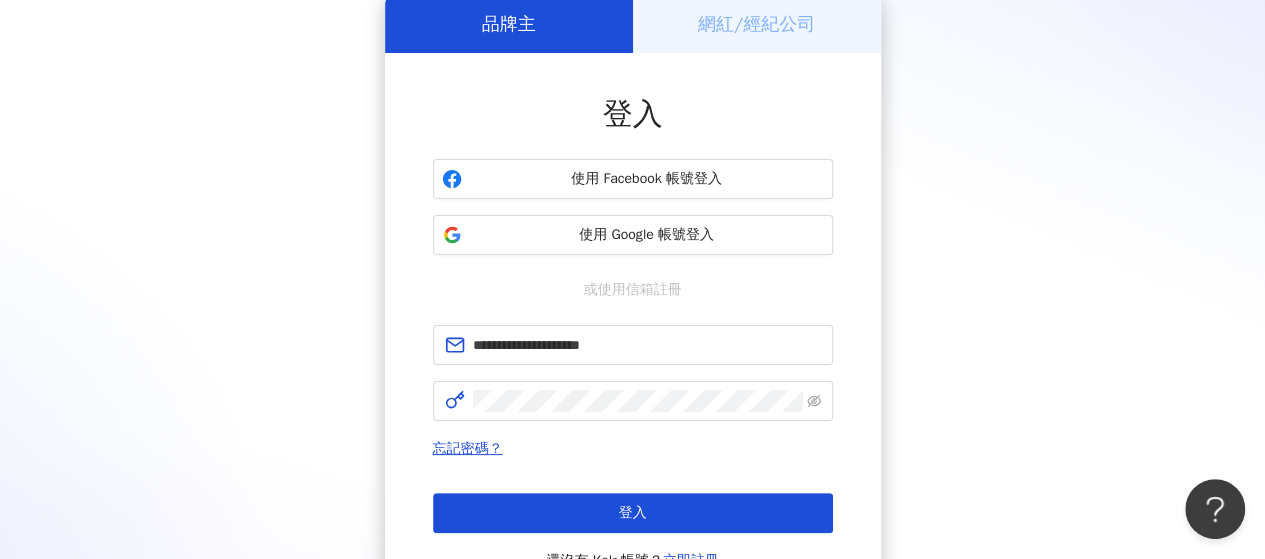 scroll, scrollTop: 100, scrollLeft: 0, axis: vertical 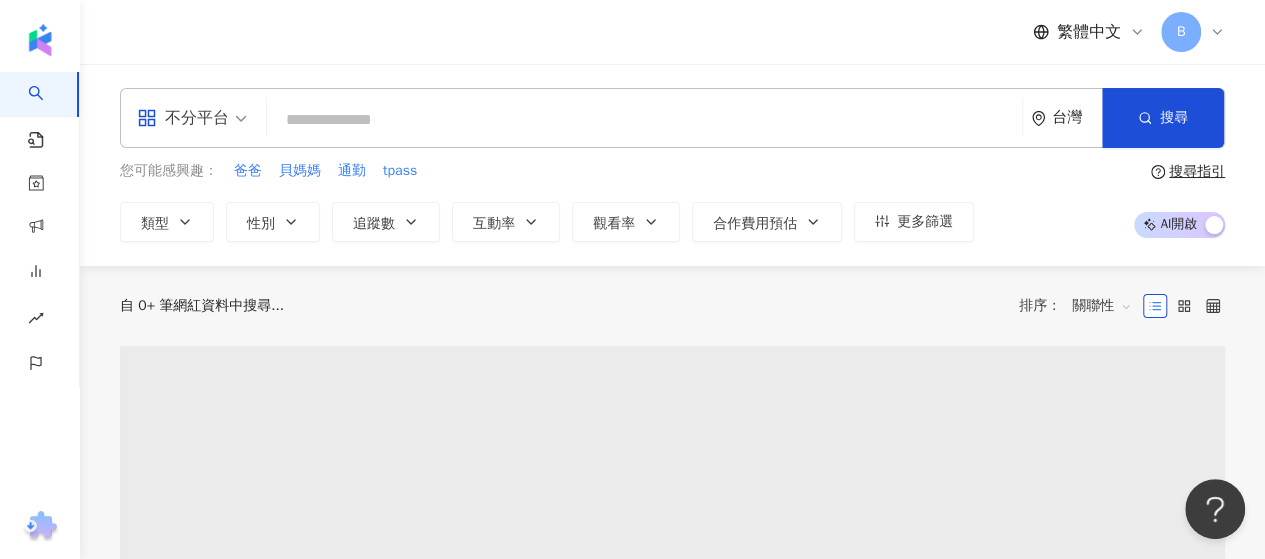 paste on "**********" 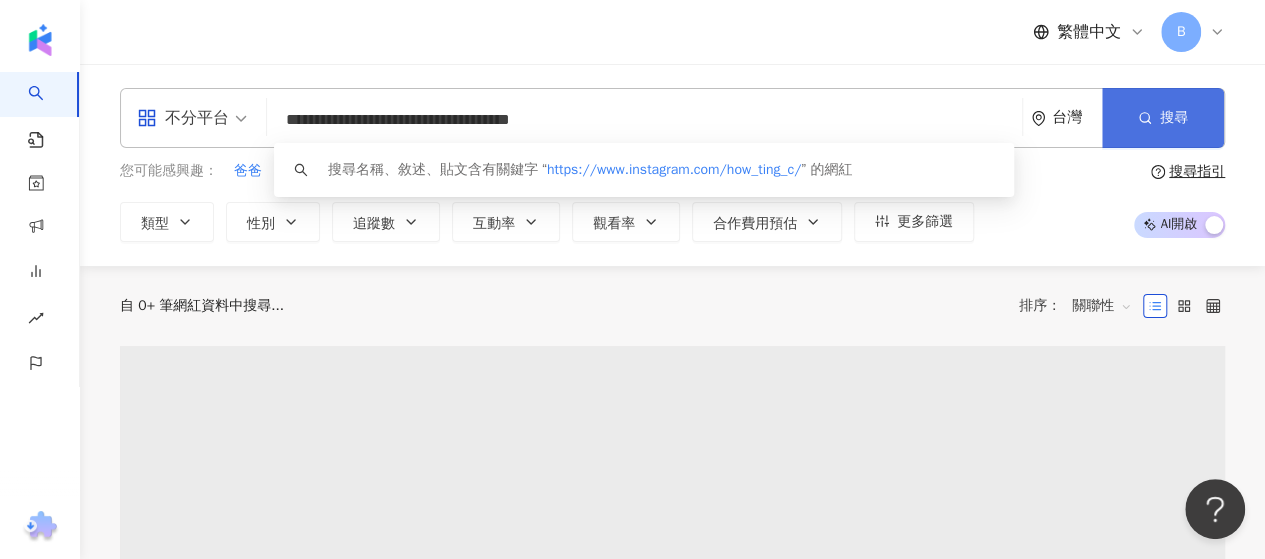 type on "**********" 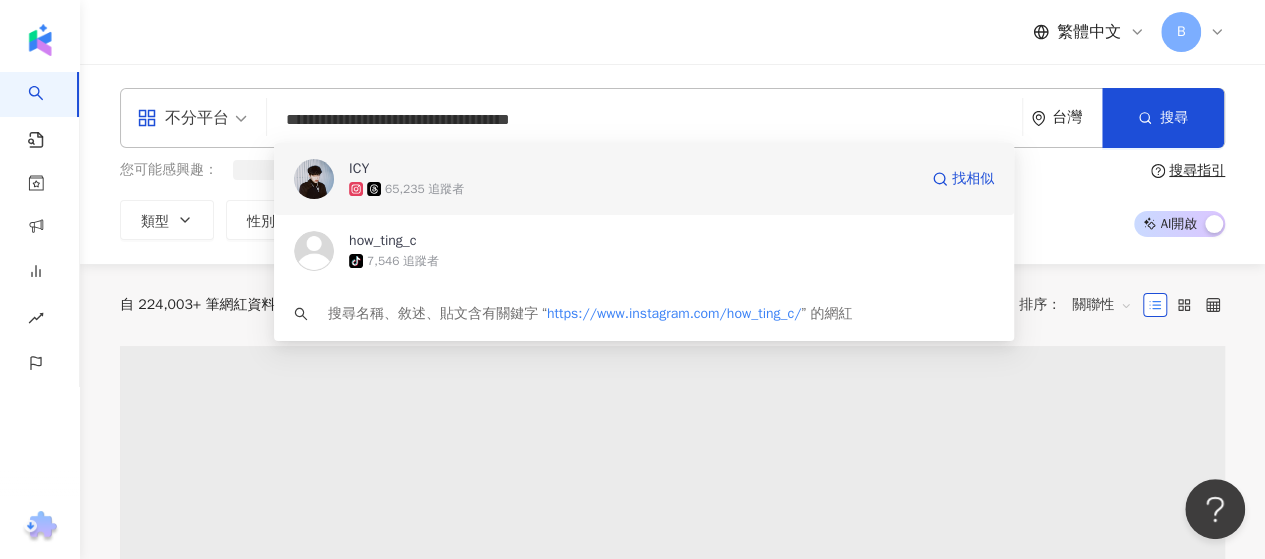 click on "65,235   追蹤者" at bounding box center (633, 189) 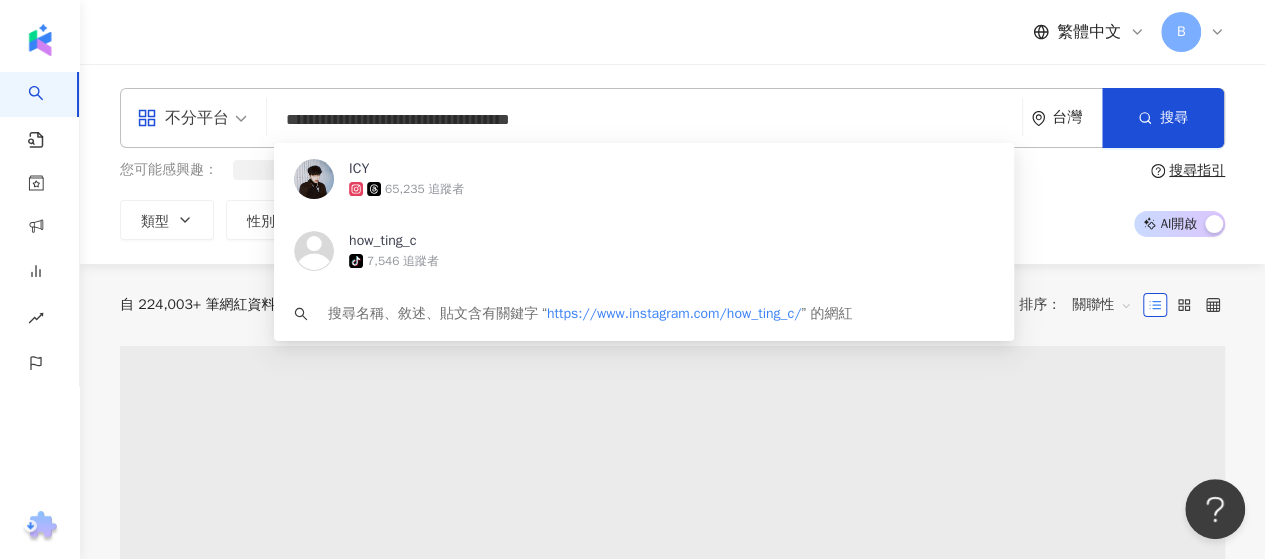 type 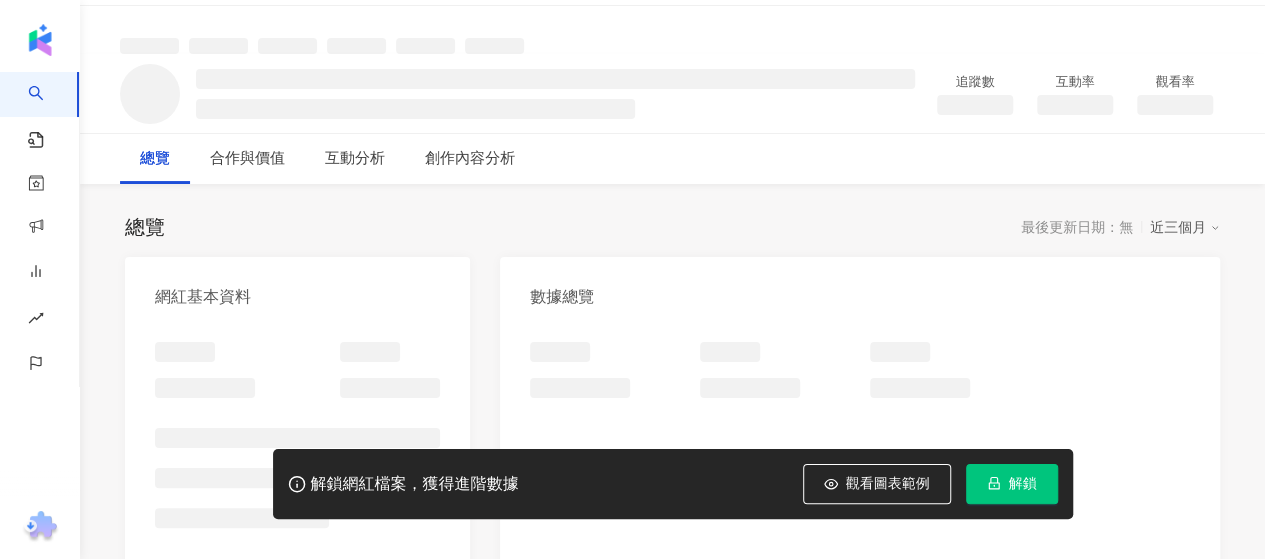 scroll, scrollTop: 59, scrollLeft: 0, axis: vertical 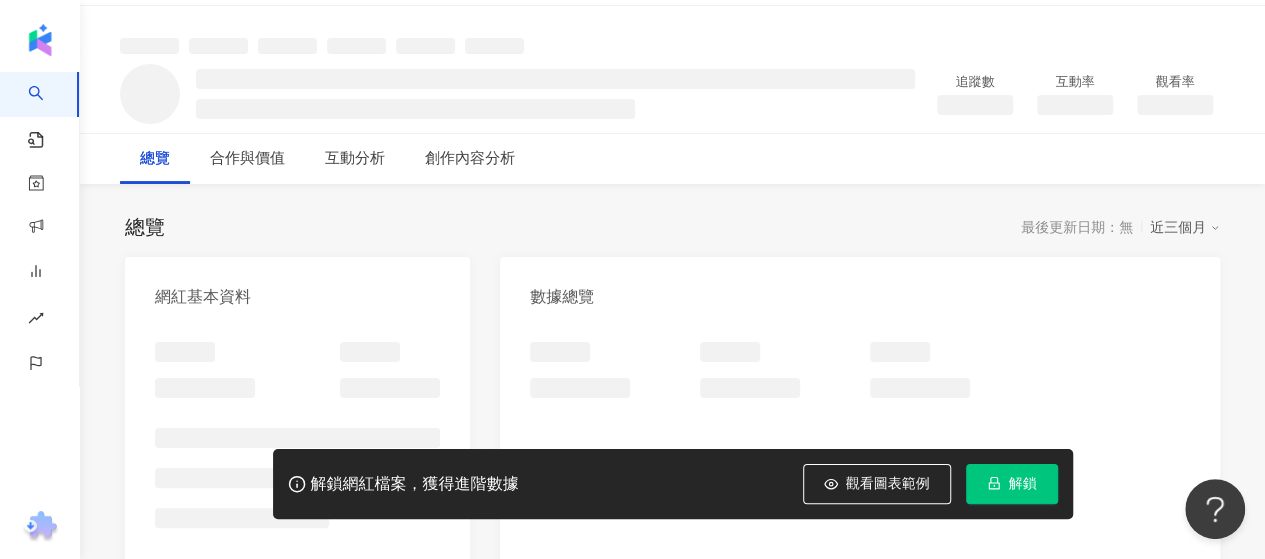 click on "解鎖" at bounding box center (1023, 484) 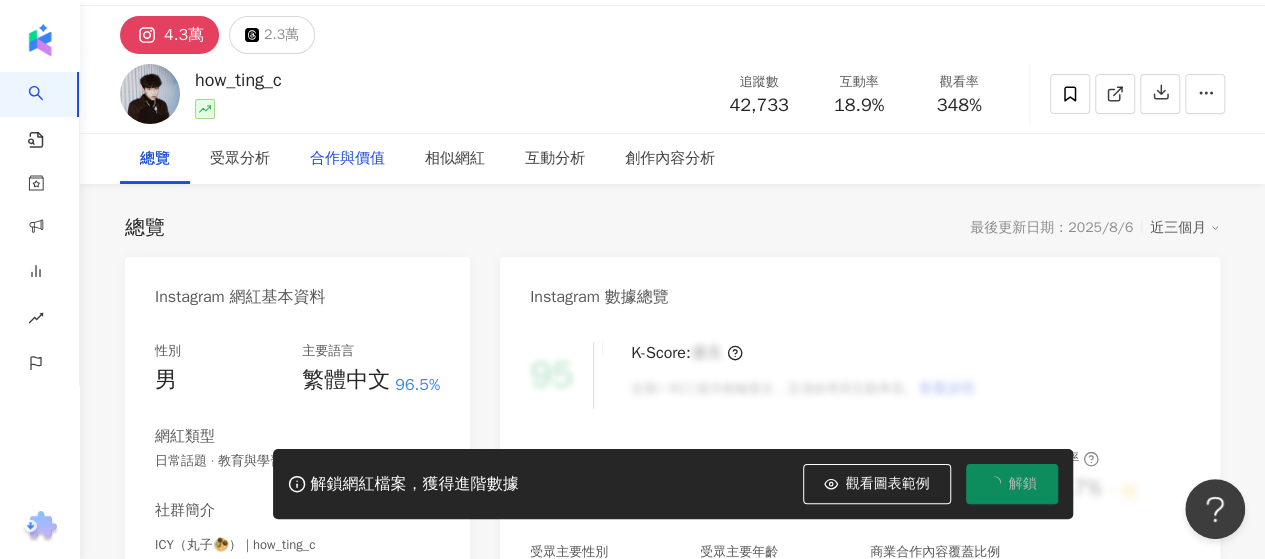 click on "合作與價值" at bounding box center (347, 159) 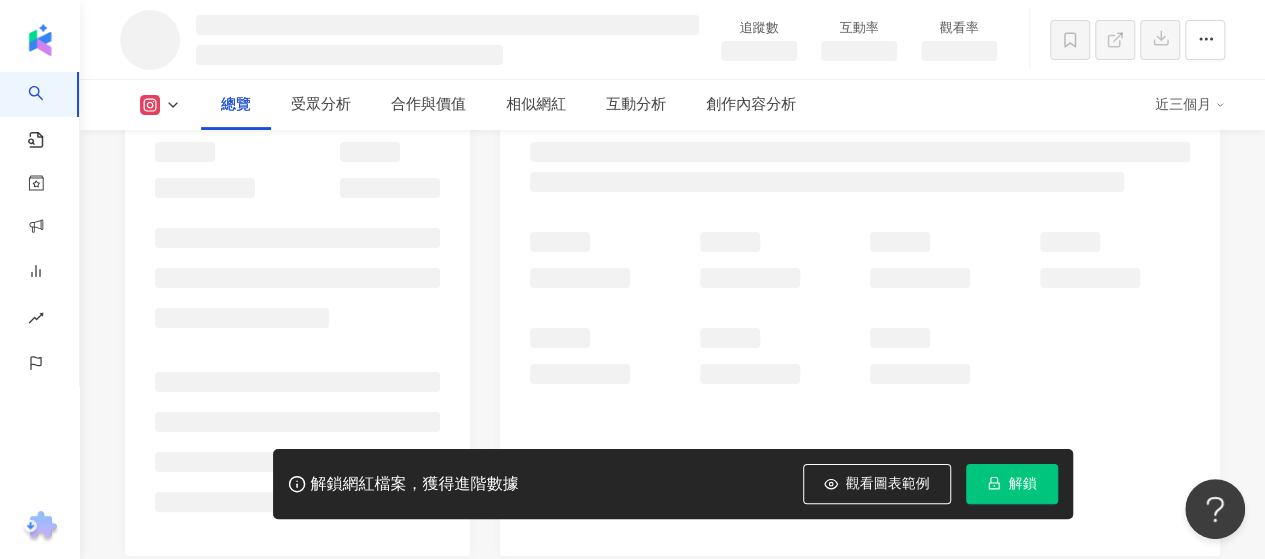 scroll, scrollTop: 2258, scrollLeft: 0, axis: vertical 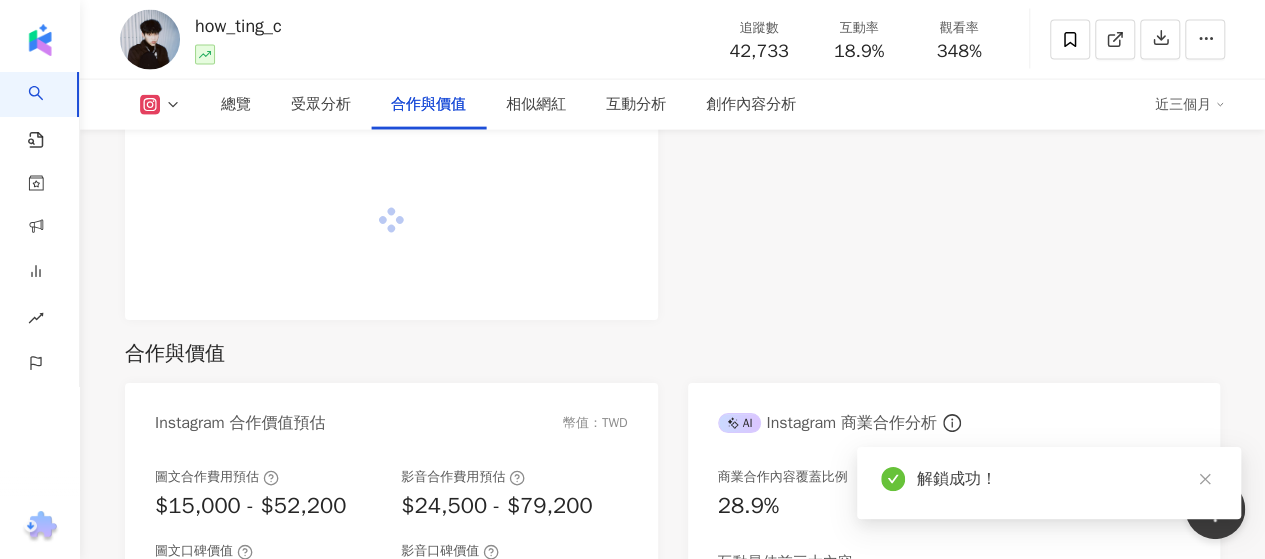 click on "Instagram 合作價值預估 幣值：TWD" at bounding box center [391, 415] 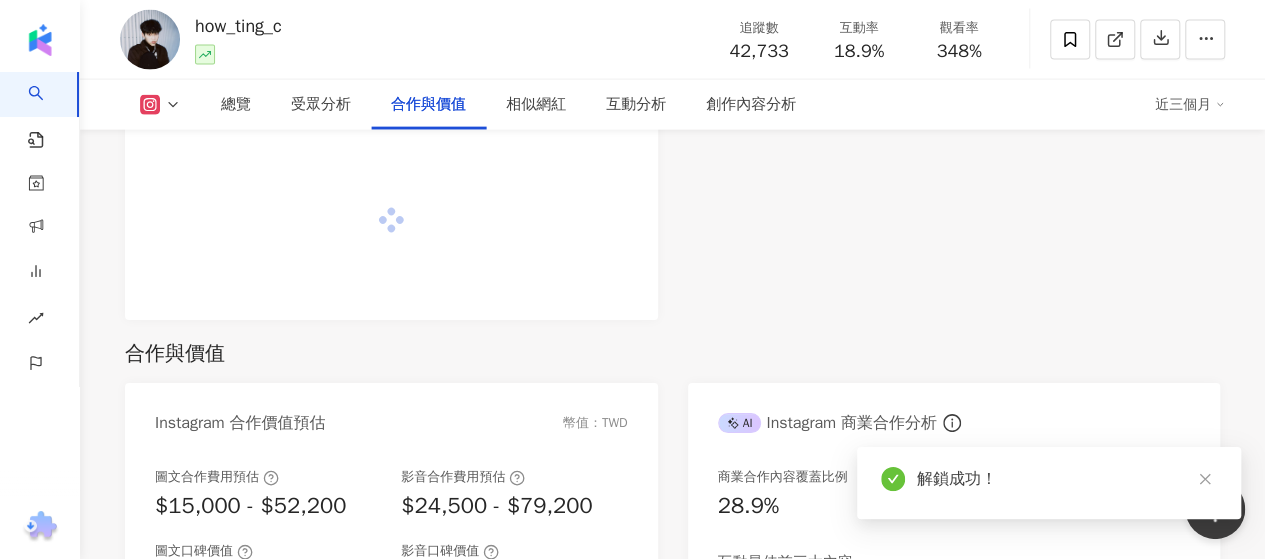 scroll, scrollTop: 2618, scrollLeft: 0, axis: vertical 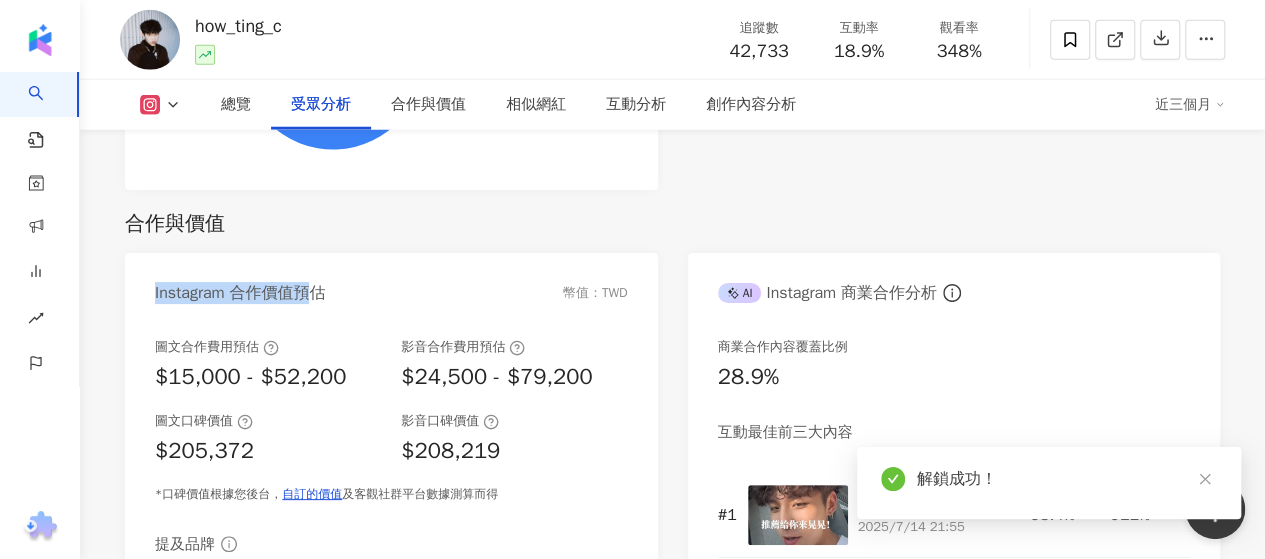 drag, startPoint x: 405, startPoint y: 345, endPoint x: 506, endPoint y: 345, distance: 101 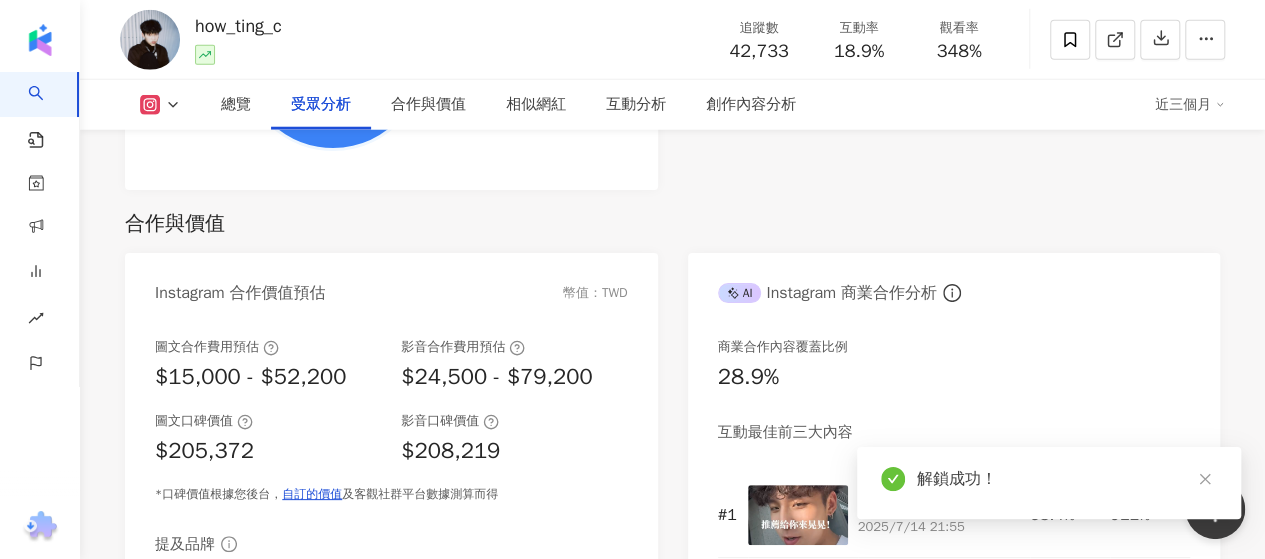 click on "$24,500 - $79,200" at bounding box center (496, 377) 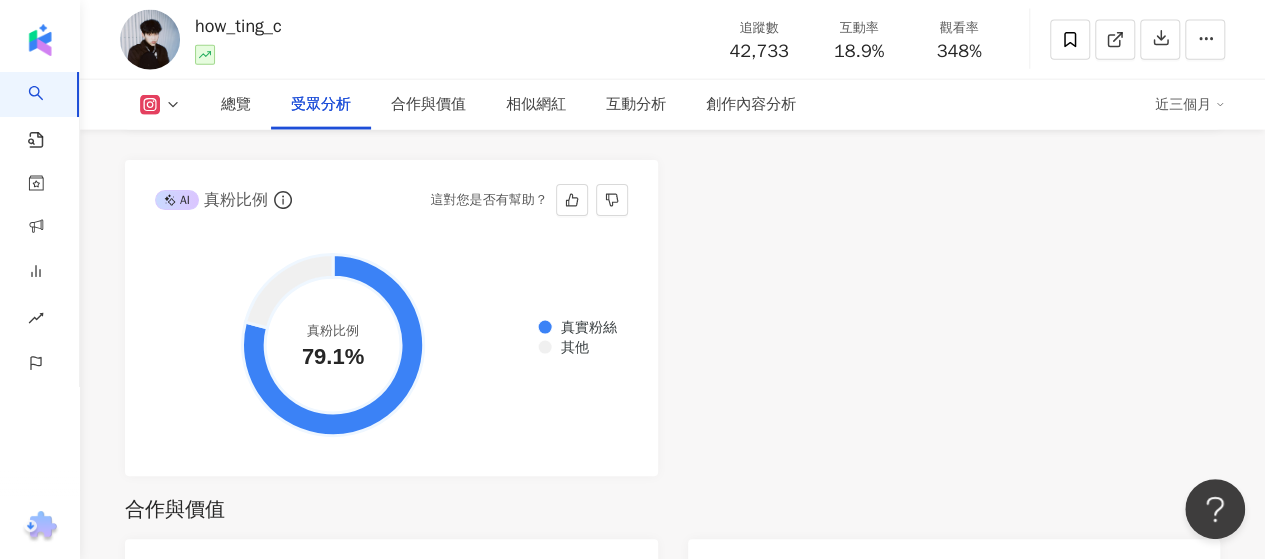 scroll, scrollTop: 2279, scrollLeft: 0, axis: vertical 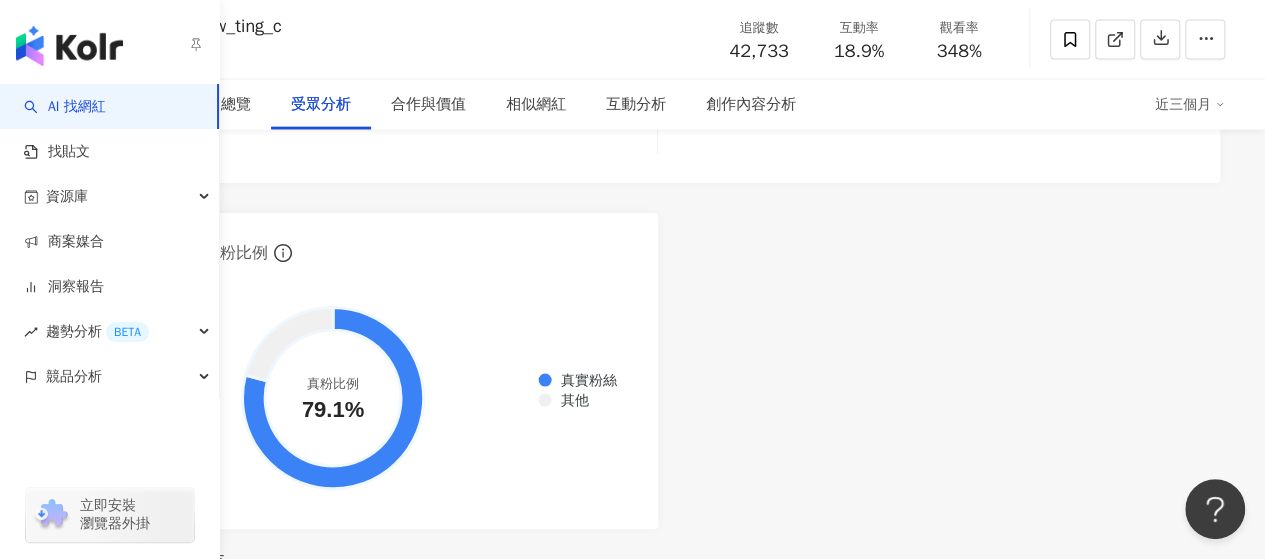 click on "AI 找網紅" at bounding box center [65, 107] 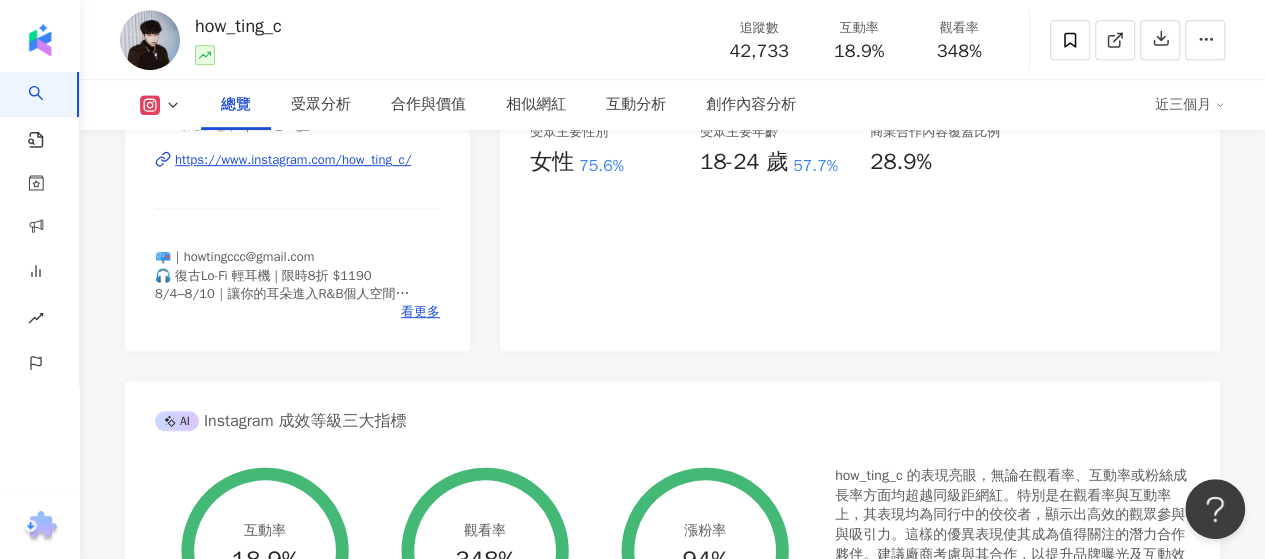 scroll, scrollTop: 0, scrollLeft: 0, axis: both 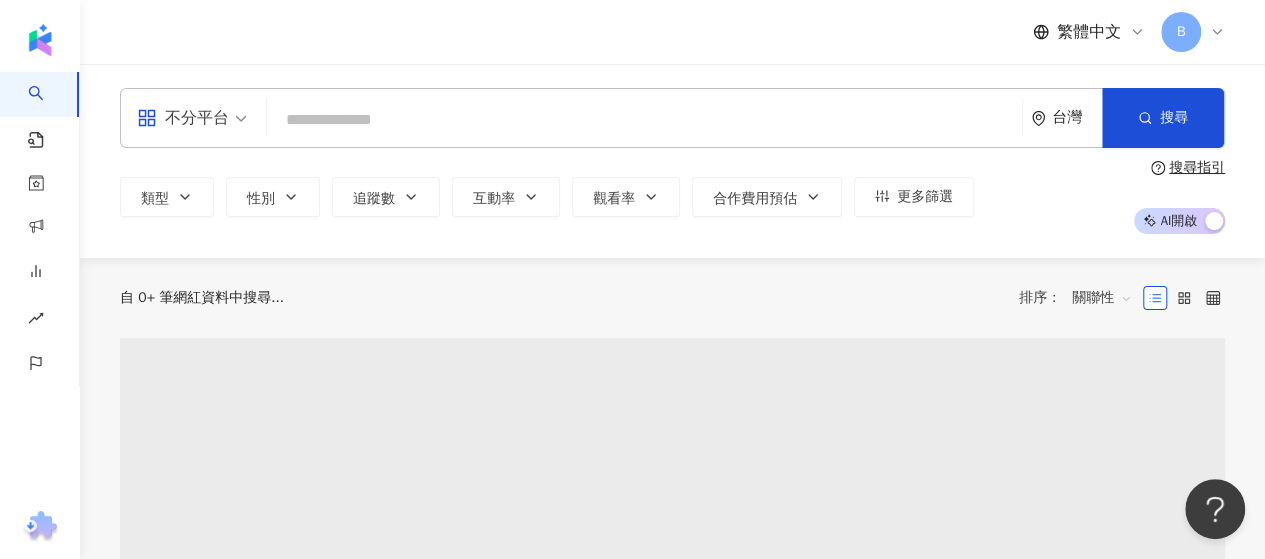 click at bounding box center (644, 120) 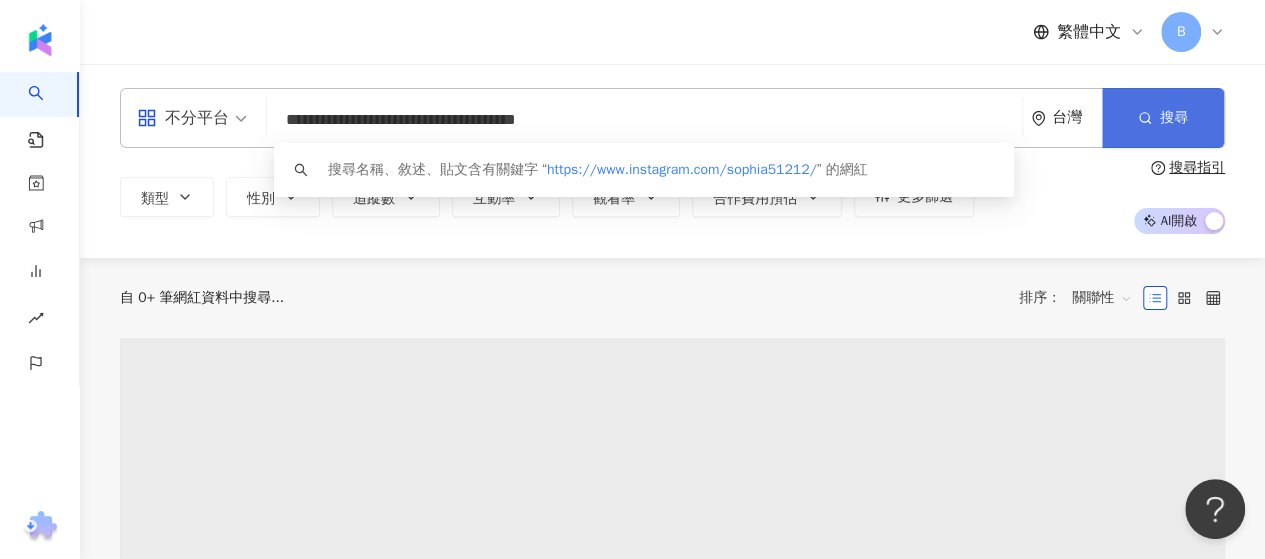 type on "**********" 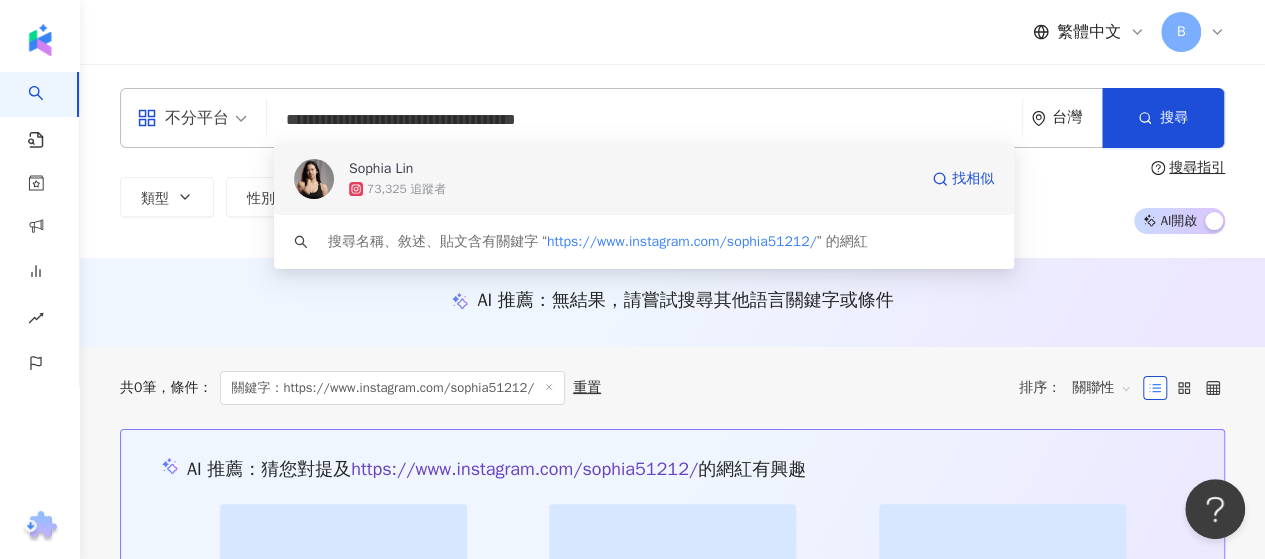 click on "73,325   追蹤者" at bounding box center [633, 189] 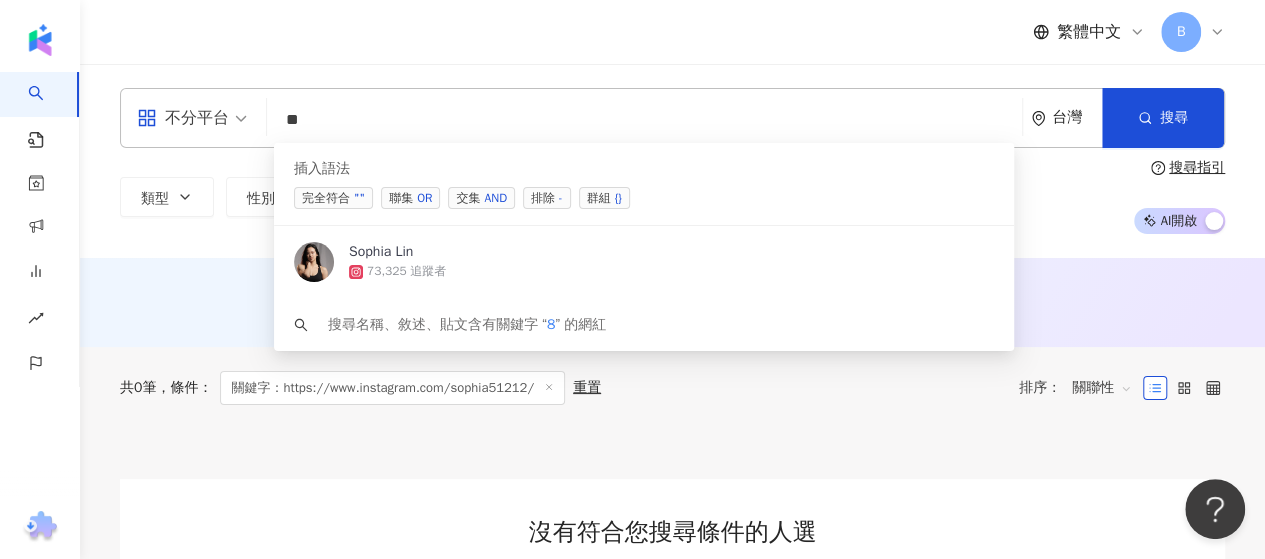 type on "*" 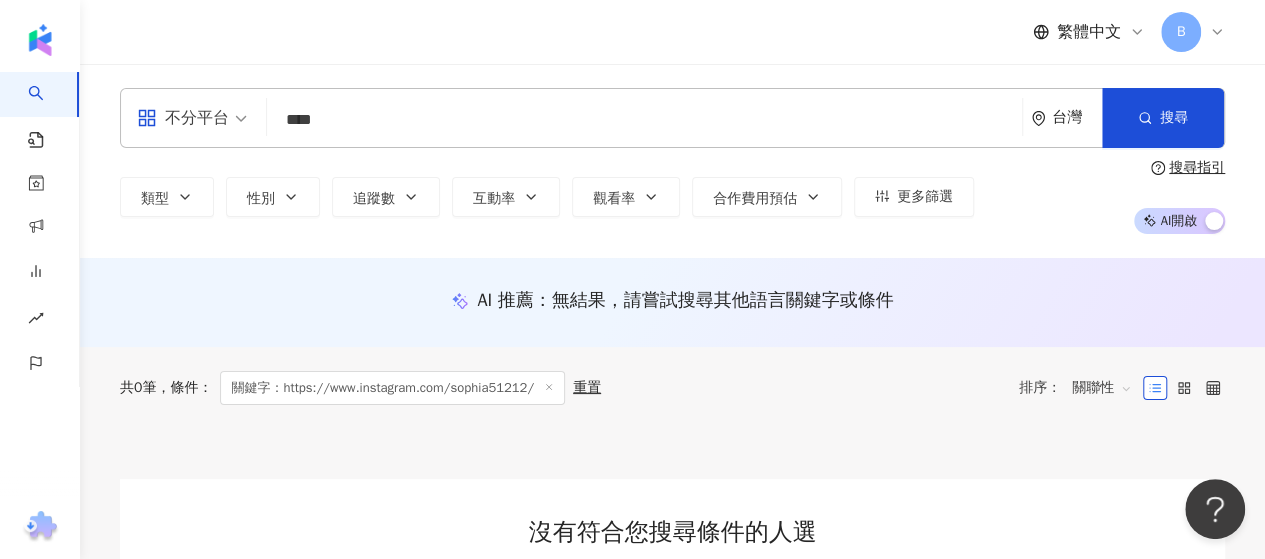 type on "**" 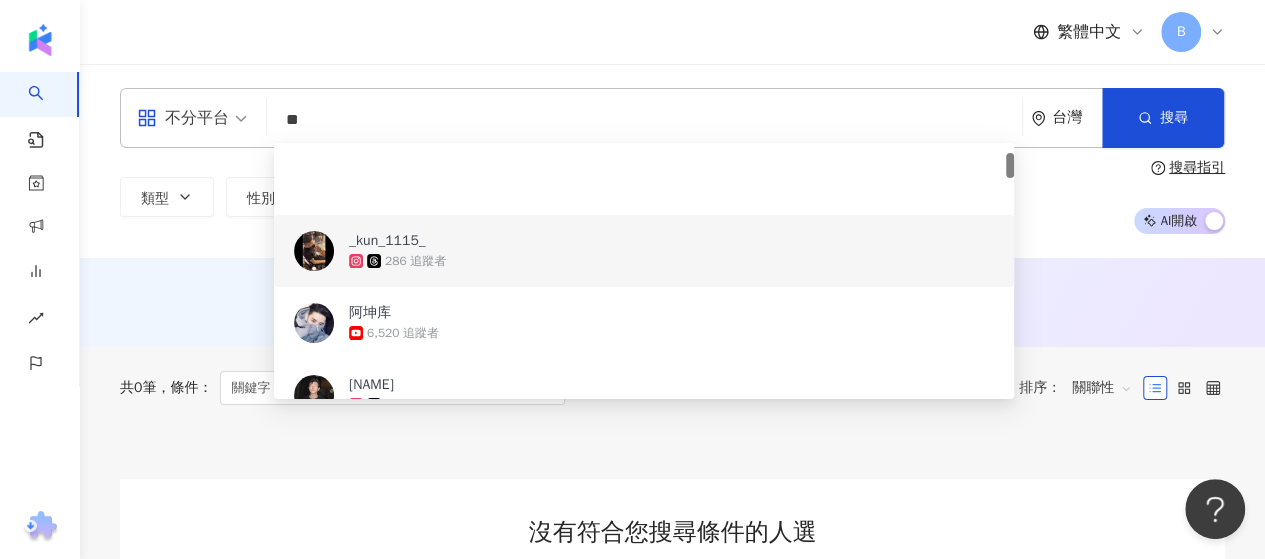 scroll, scrollTop: 100, scrollLeft: 0, axis: vertical 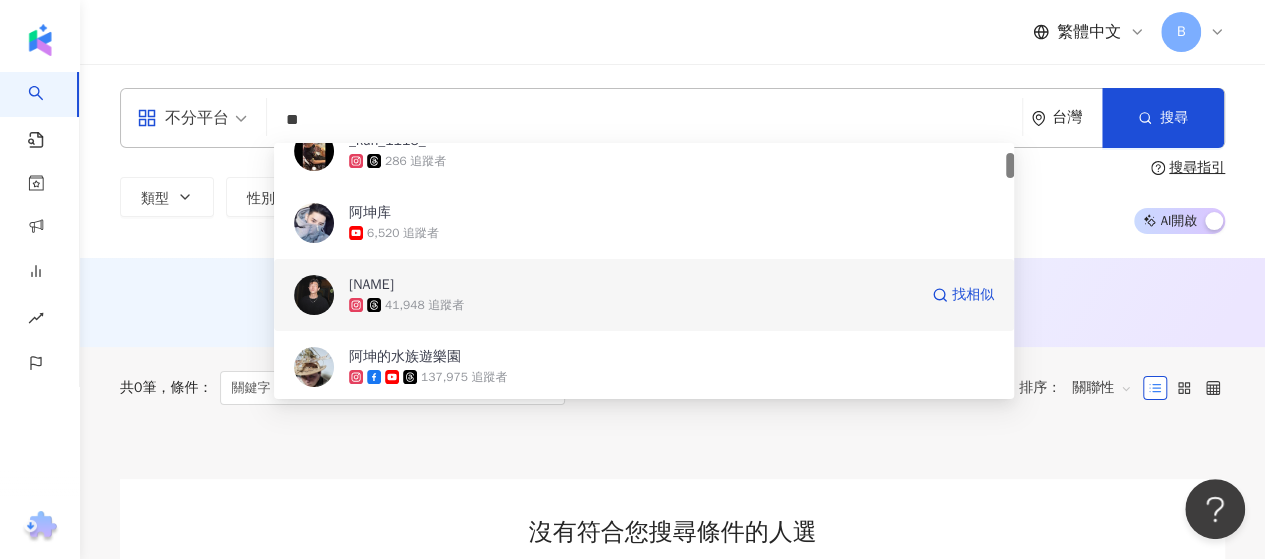 click on "林清坤 41,948   追蹤者 找相似" at bounding box center [644, 295] 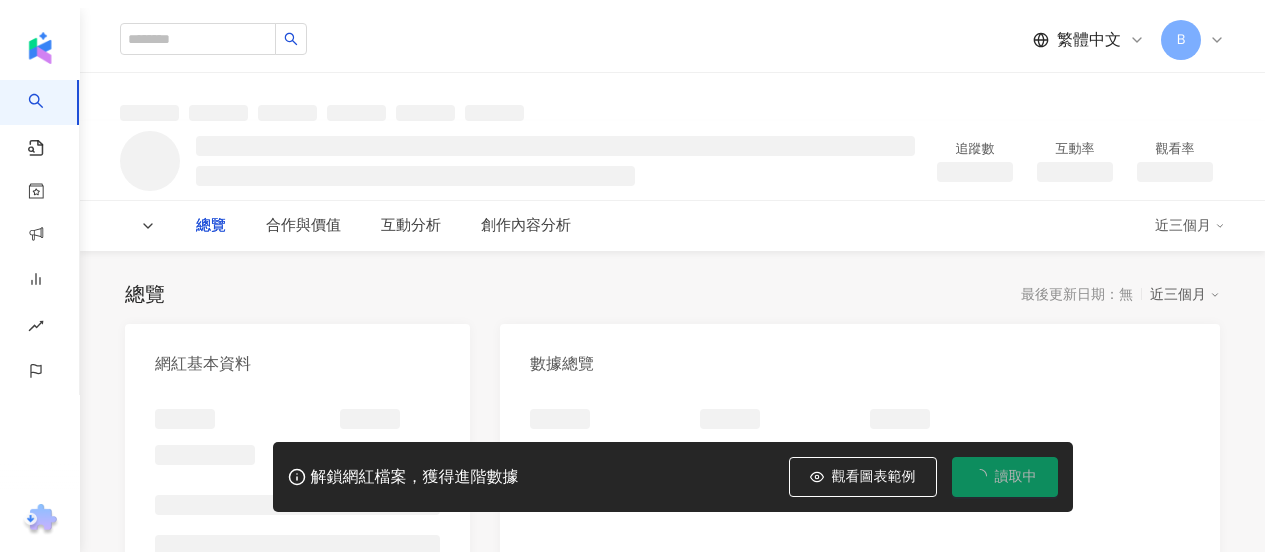 scroll, scrollTop: 0, scrollLeft: 0, axis: both 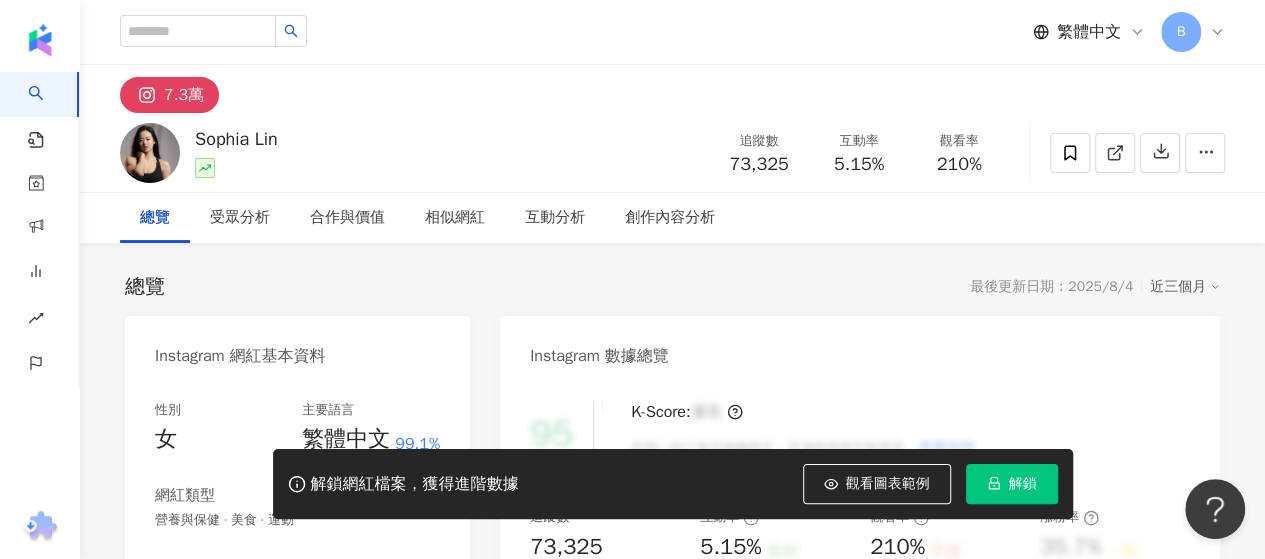 click on "解鎖" at bounding box center (1023, 484) 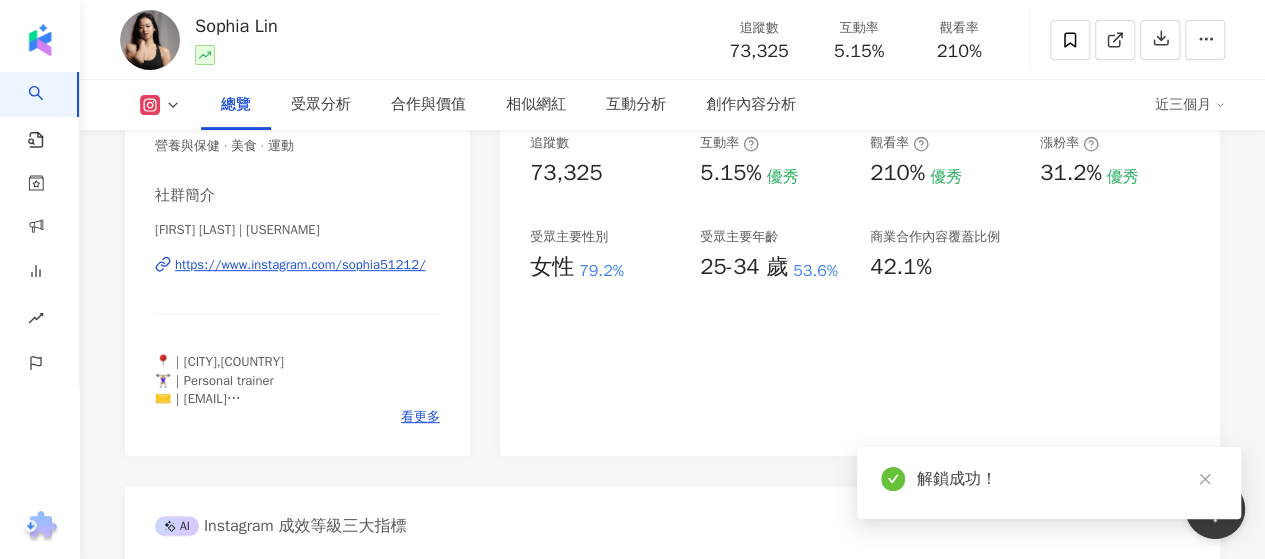 scroll, scrollTop: 600, scrollLeft: 0, axis: vertical 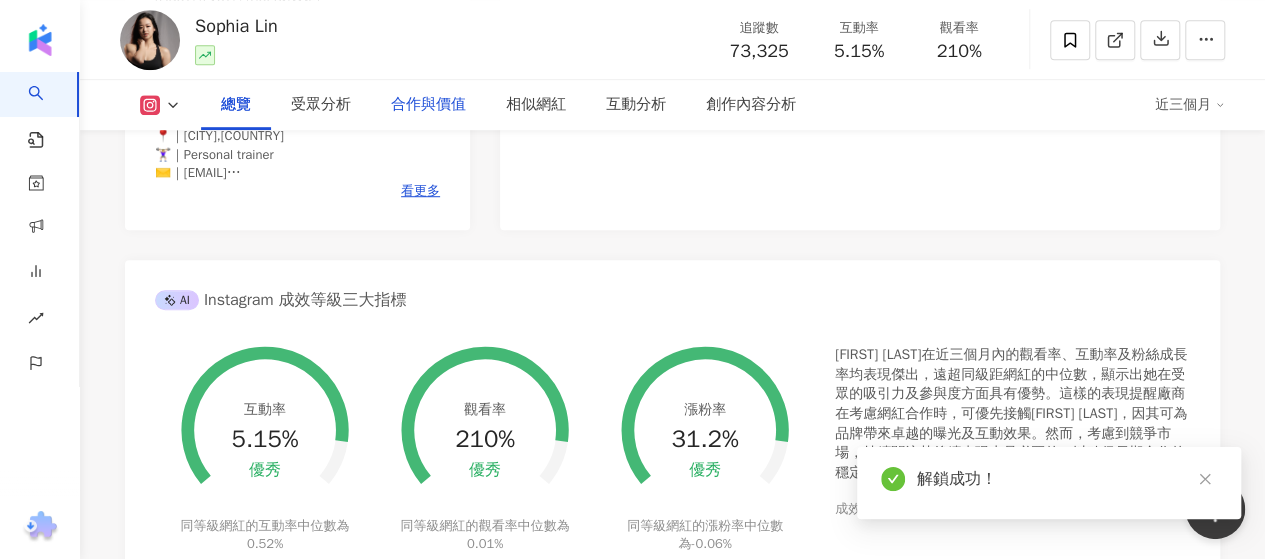 click on "合作與價值" at bounding box center (428, 105) 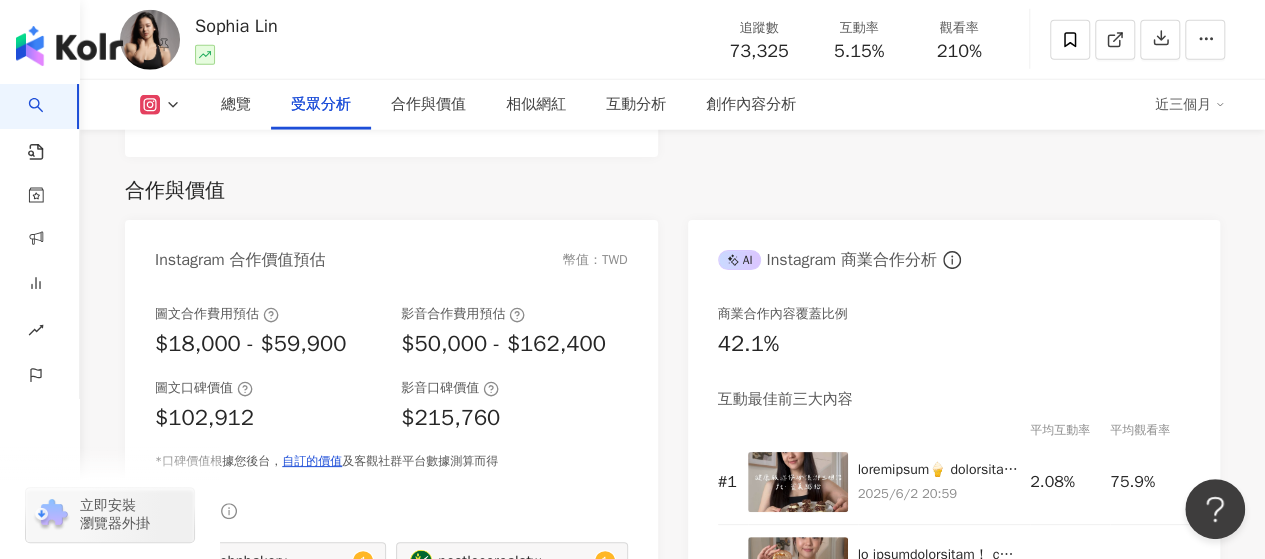 scroll, scrollTop: 2479, scrollLeft: 0, axis: vertical 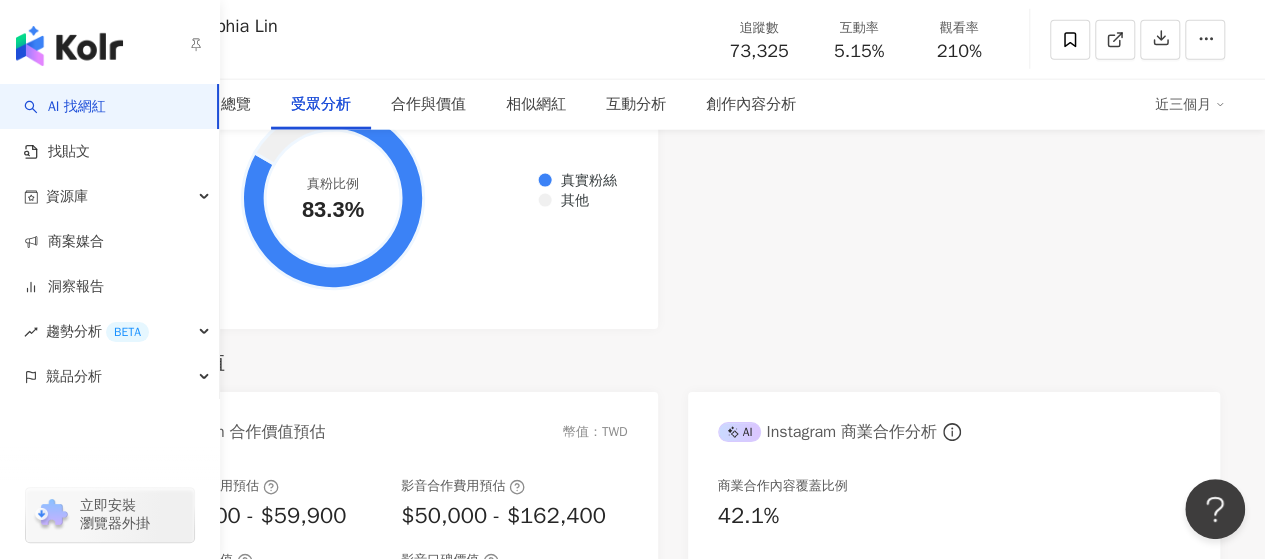 click on "AI 找網紅" at bounding box center [65, 107] 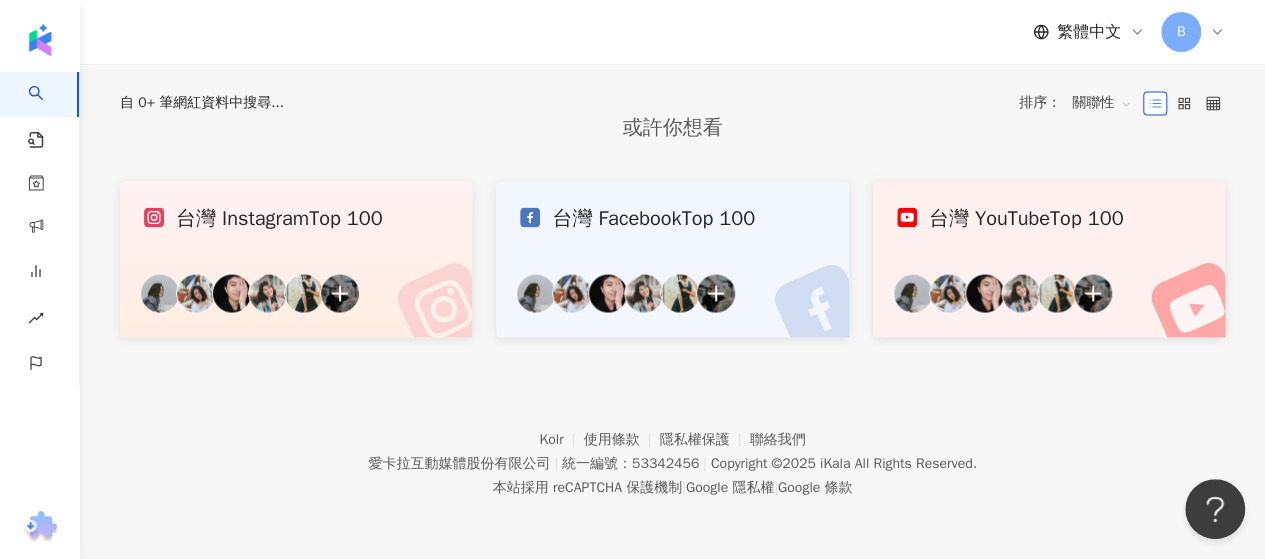scroll, scrollTop: 0, scrollLeft: 0, axis: both 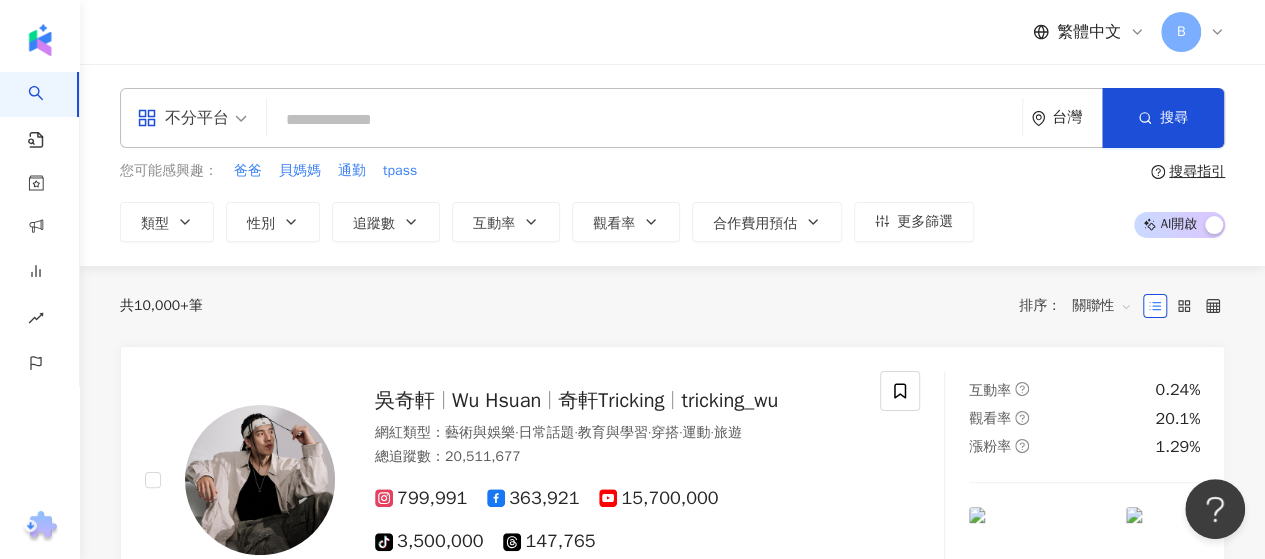 click at bounding box center [644, 120] 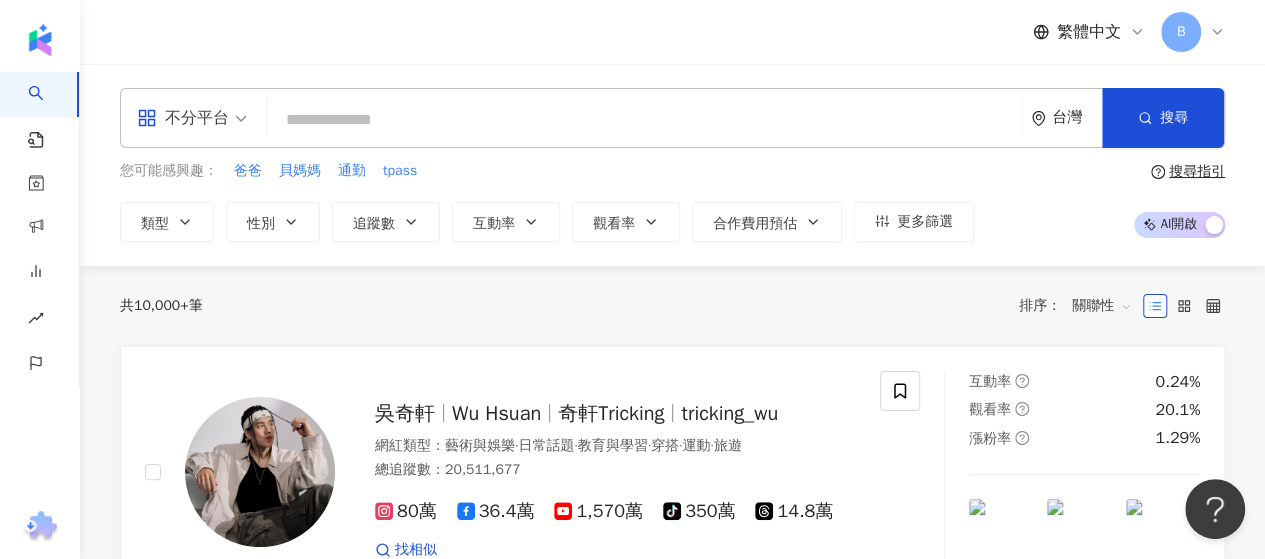 paste on "**********" 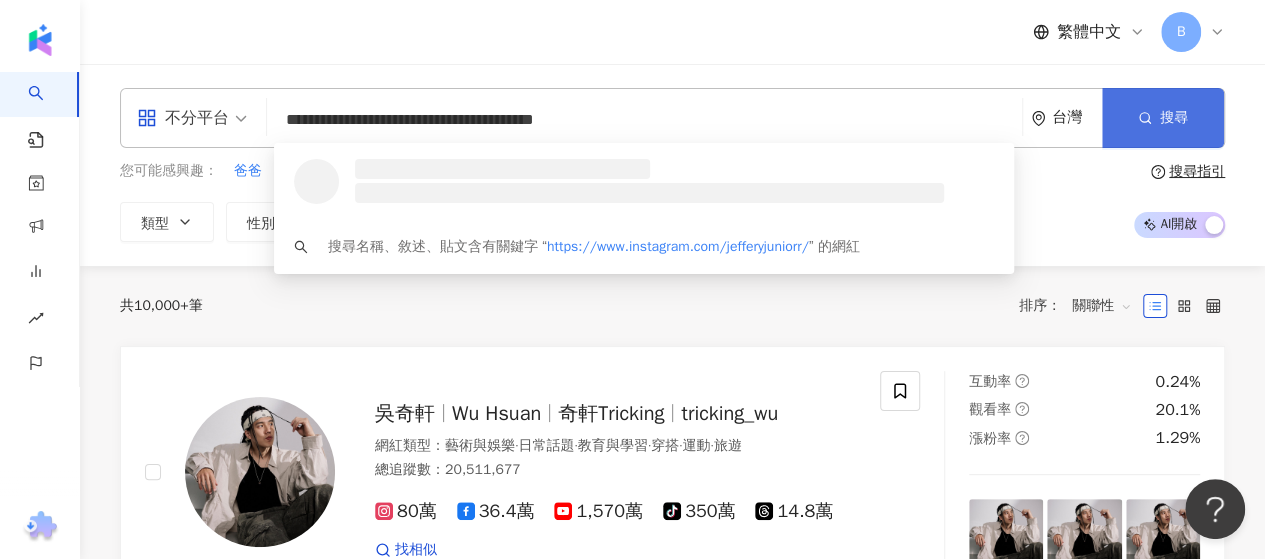 type on "**********" 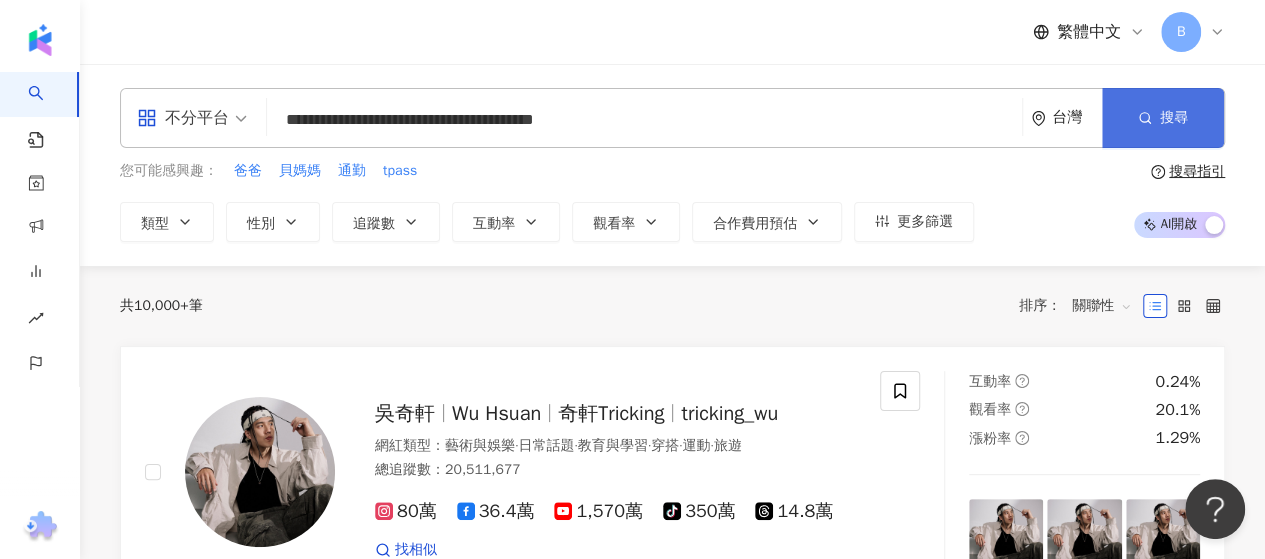 click on "搜尋" at bounding box center (1163, 118) 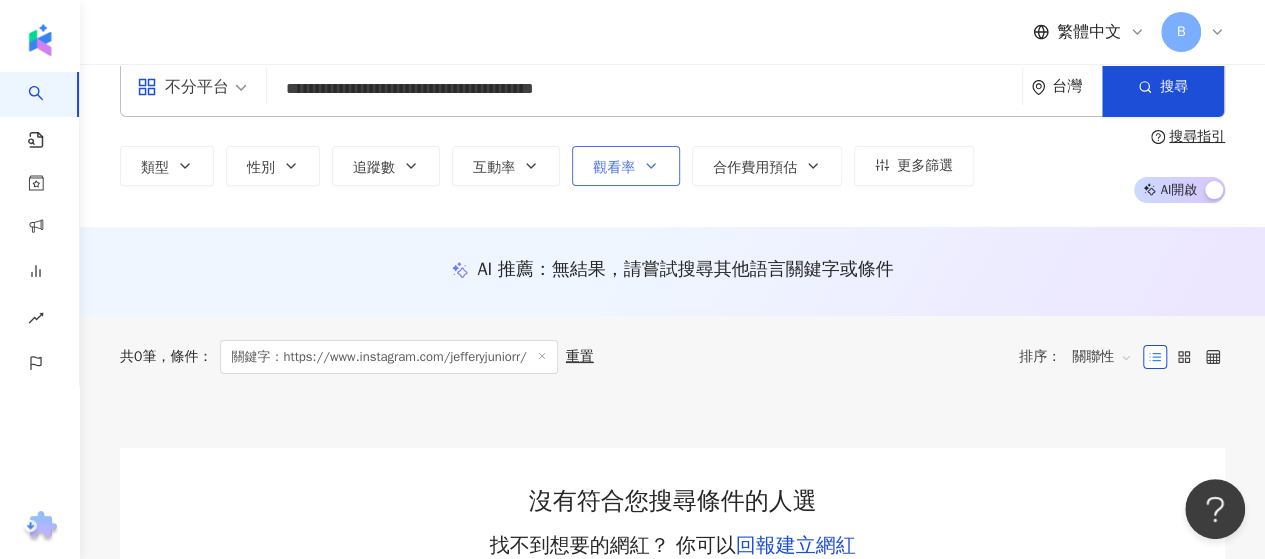 scroll, scrollTop: 0, scrollLeft: 0, axis: both 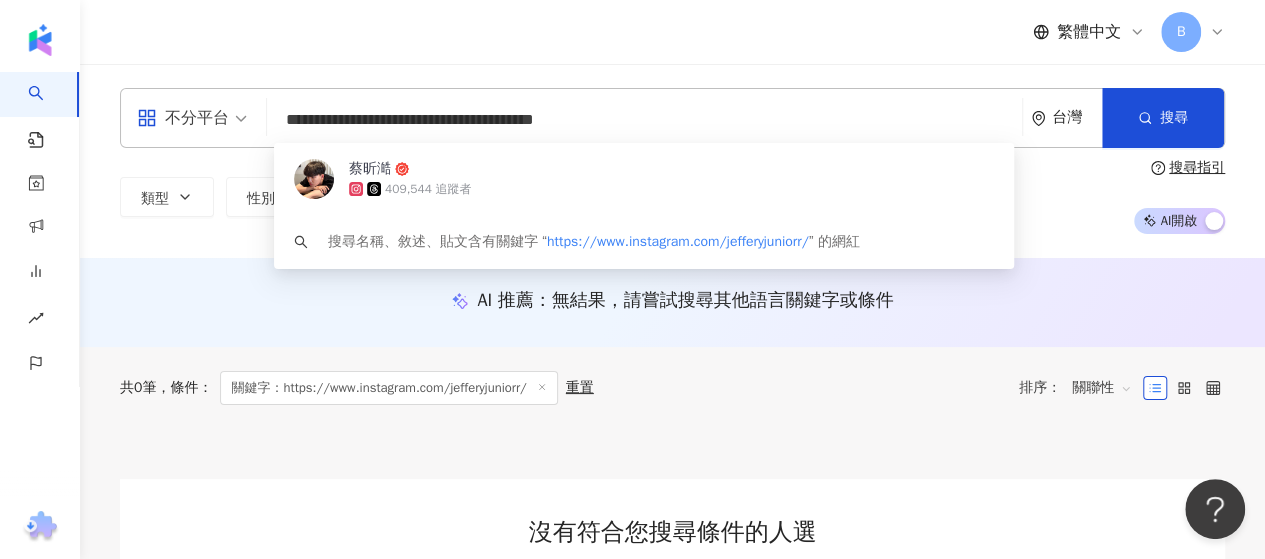 click on "**********" at bounding box center (644, 120) 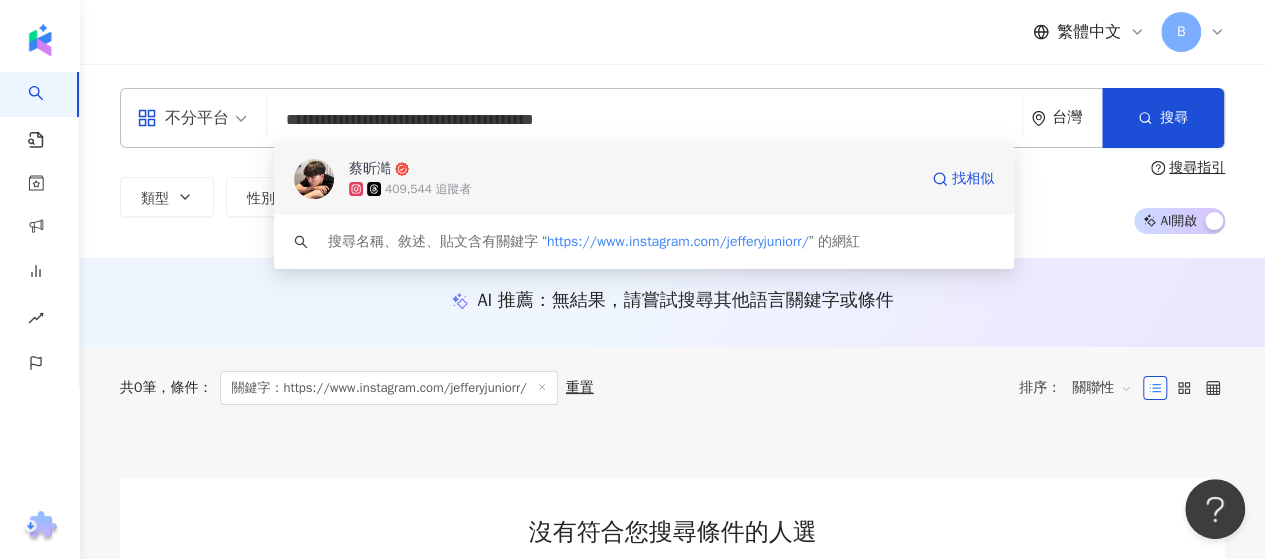 click on "409,544   追蹤者" at bounding box center [633, 189] 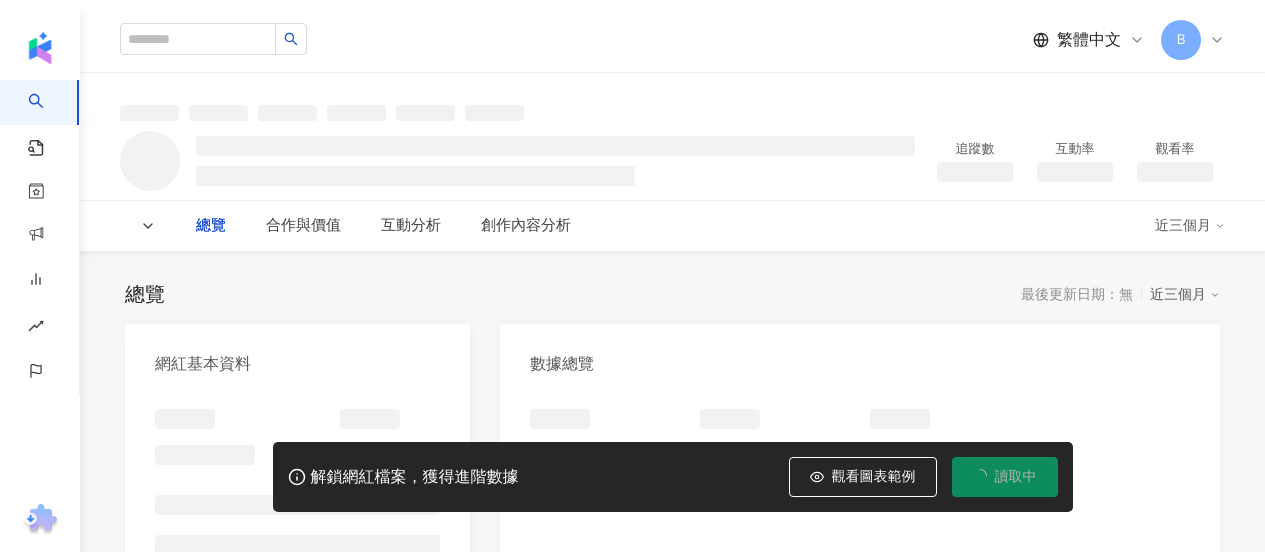 scroll, scrollTop: 0, scrollLeft: 0, axis: both 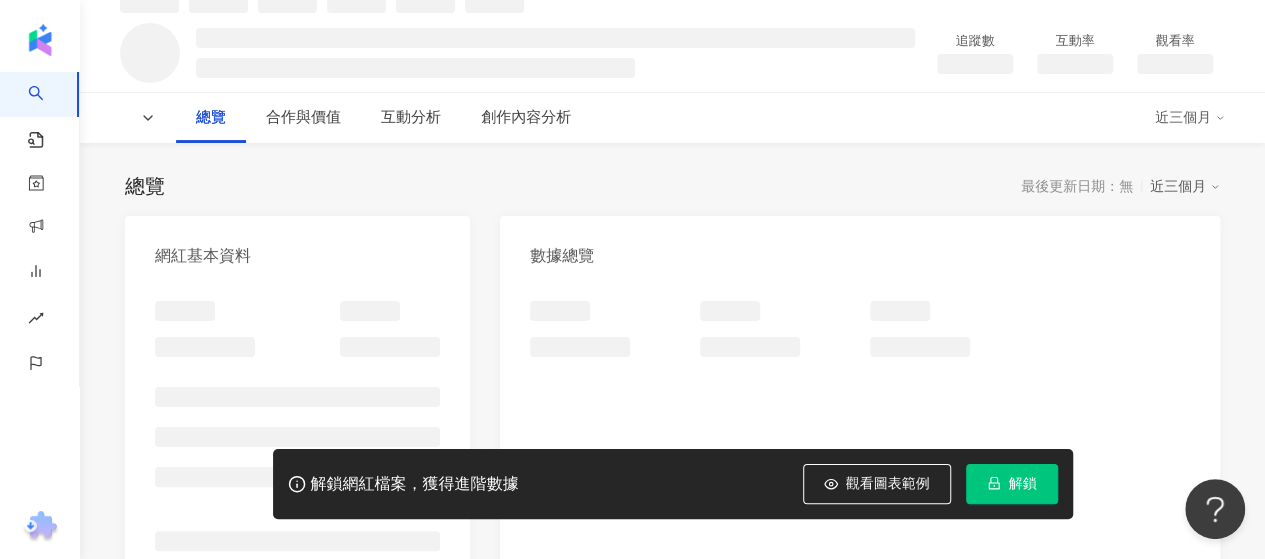 click on "解鎖" at bounding box center (1023, 484) 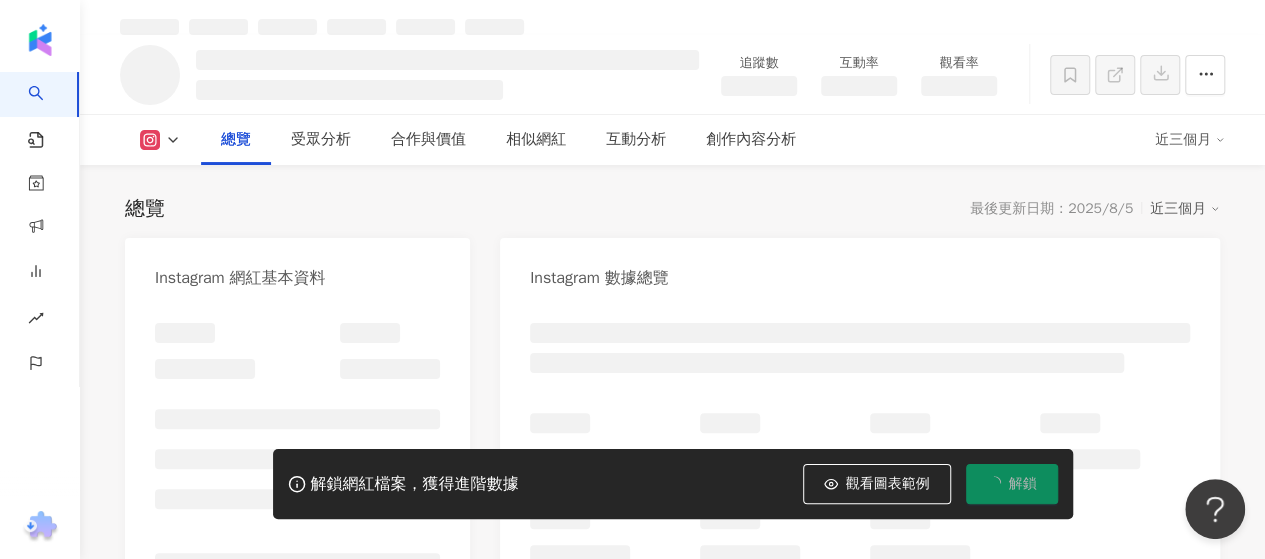 scroll, scrollTop: 100, scrollLeft: 0, axis: vertical 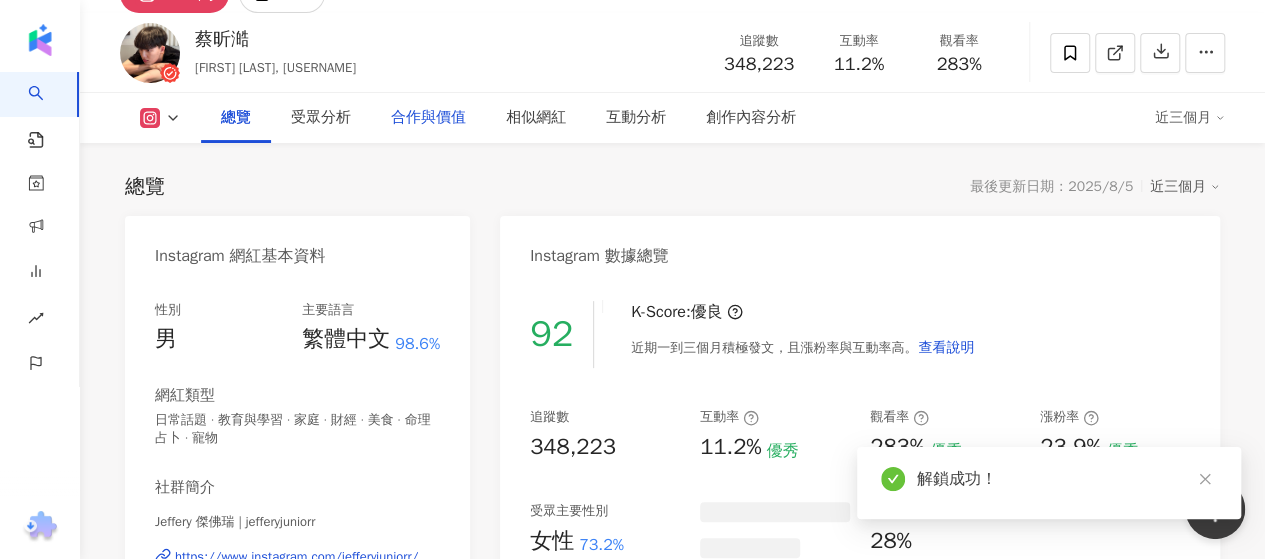 click on "合作與價值" at bounding box center [428, 118] 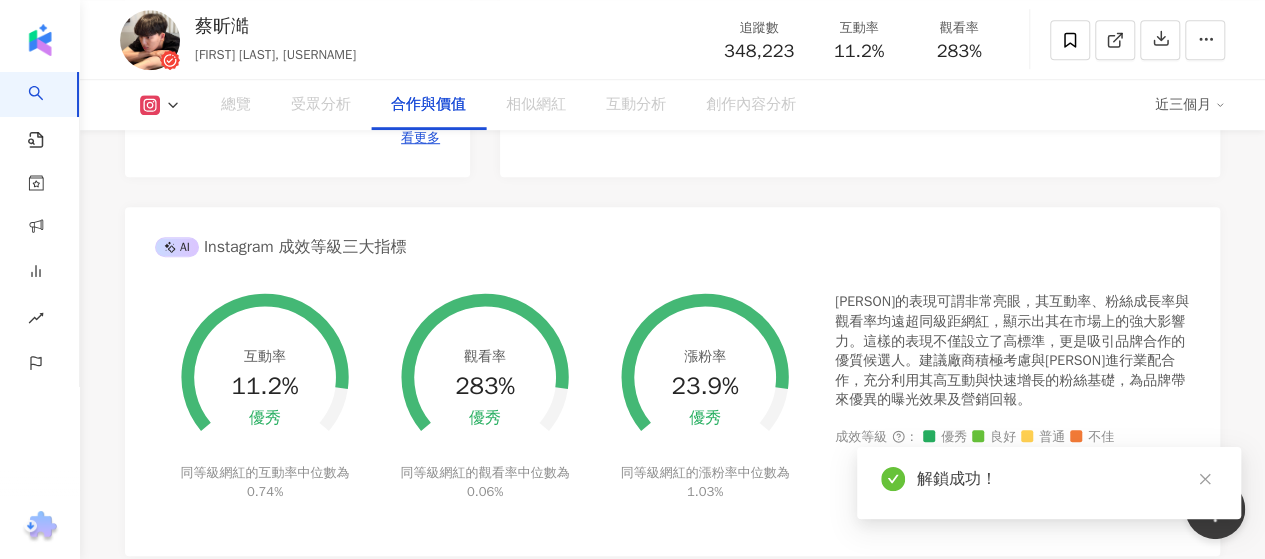 scroll, scrollTop: 678, scrollLeft: 0, axis: vertical 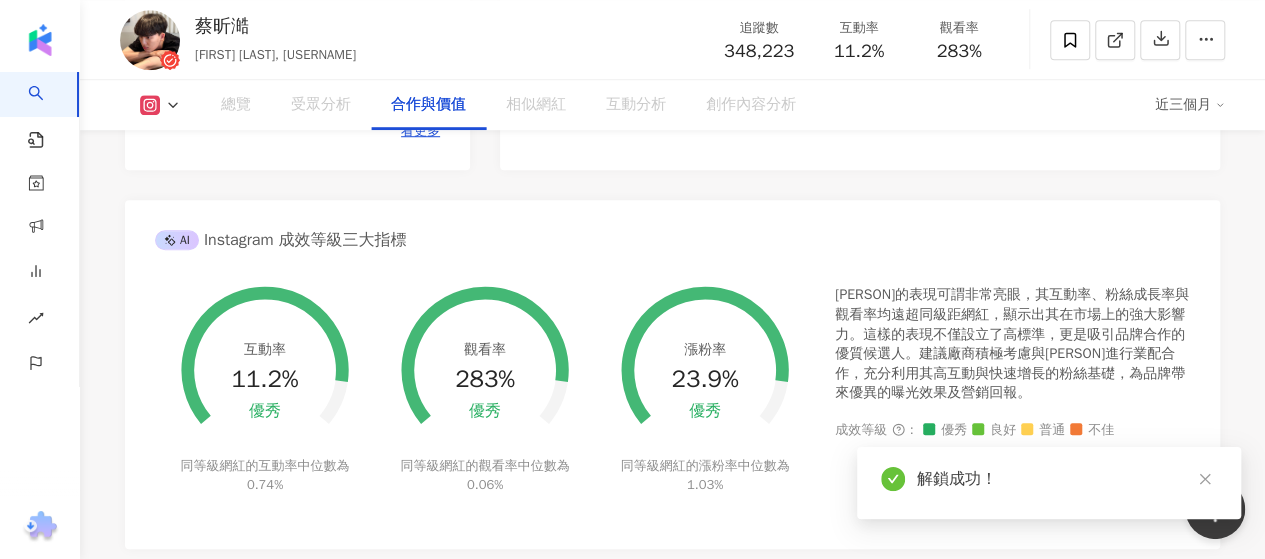 click on "合作與價值" at bounding box center [428, 105] 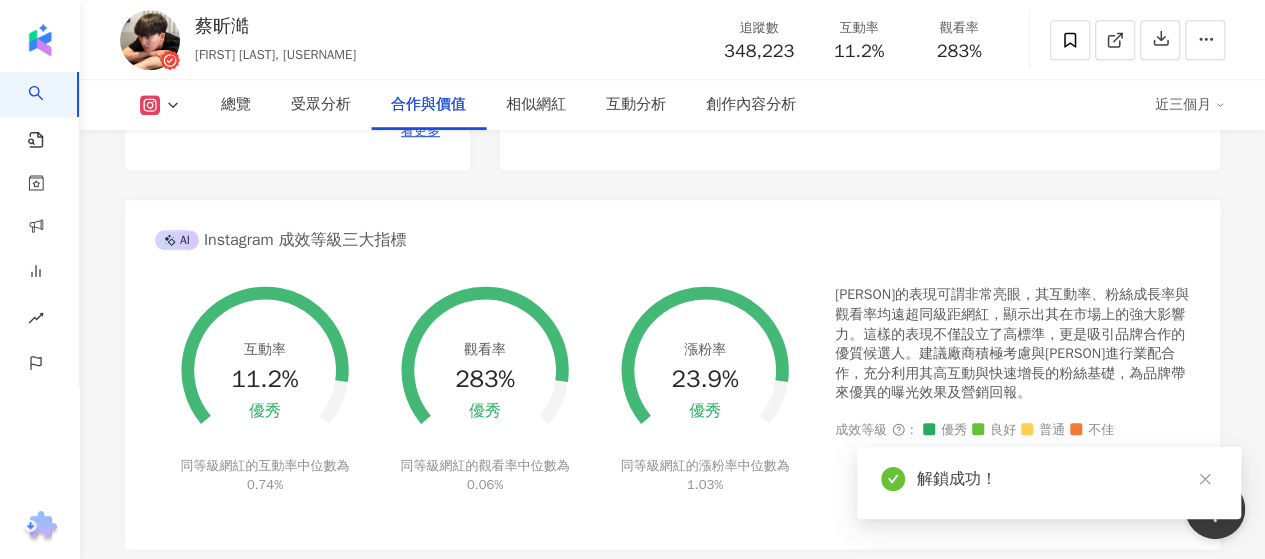 scroll, scrollTop: 2728, scrollLeft: 0, axis: vertical 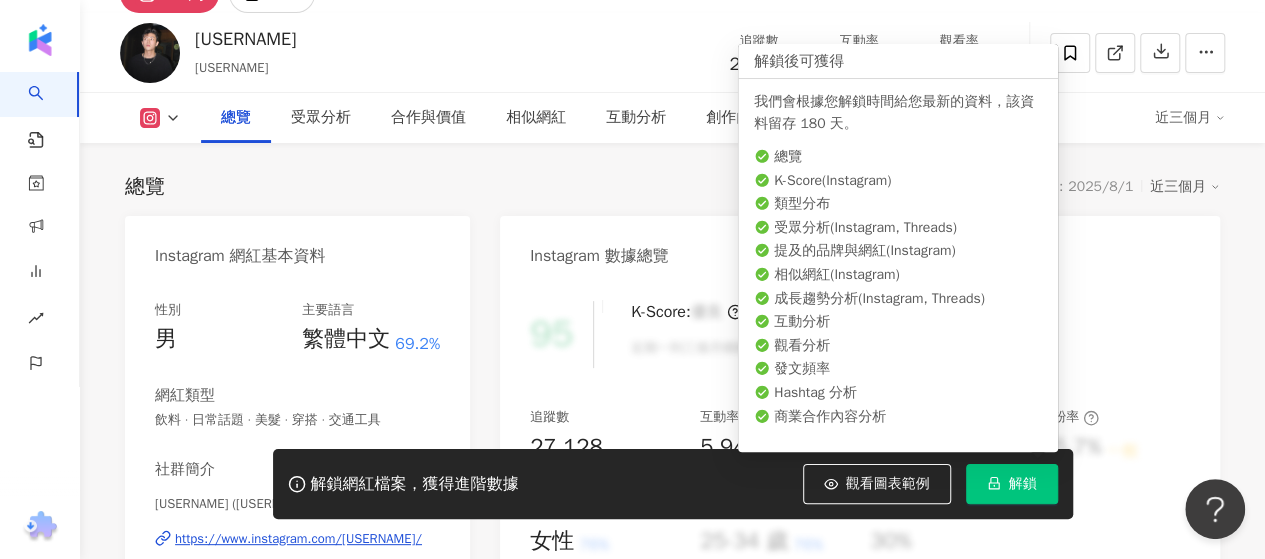 click on "解鎖" at bounding box center [1023, 484] 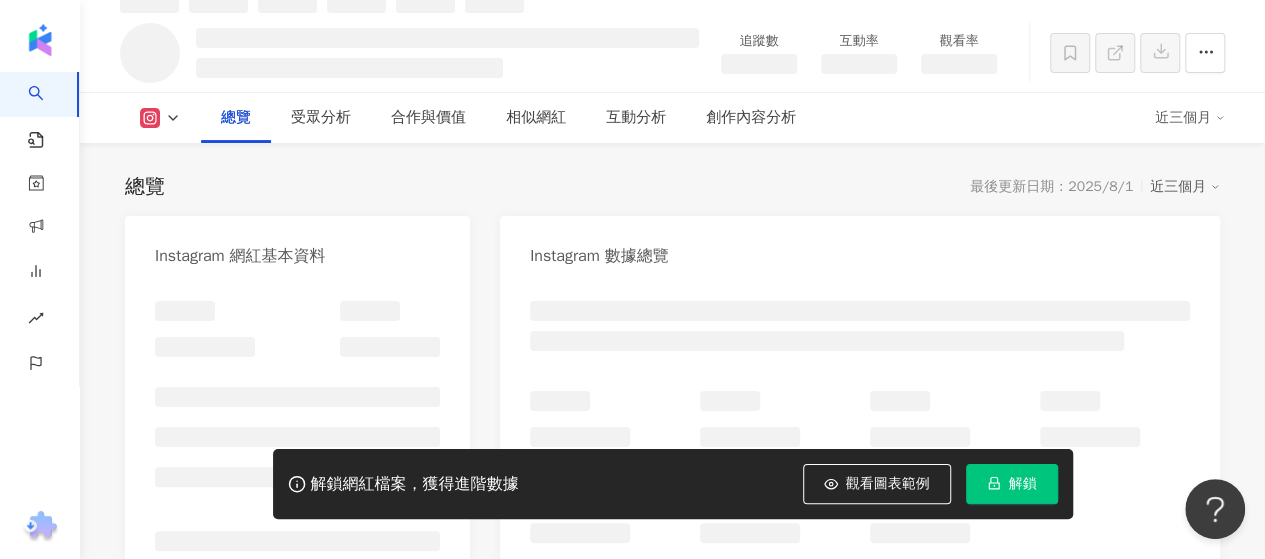 scroll, scrollTop: 121, scrollLeft: 0, axis: vertical 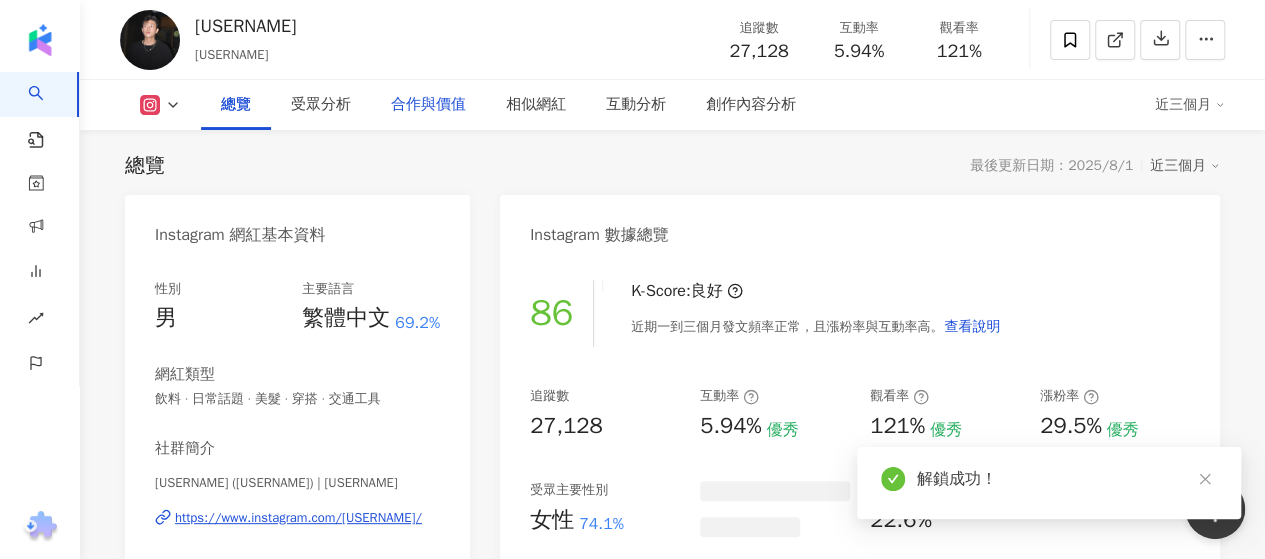 click on "合作與價值" at bounding box center (428, 105) 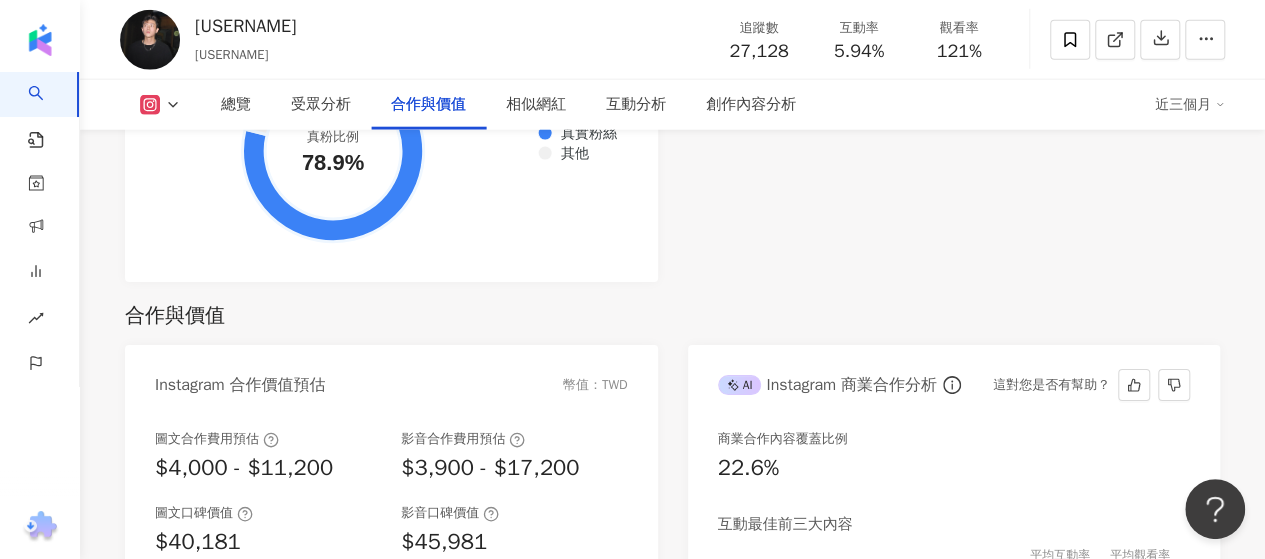 scroll, scrollTop: 2661, scrollLeft: 0, axis: vertical 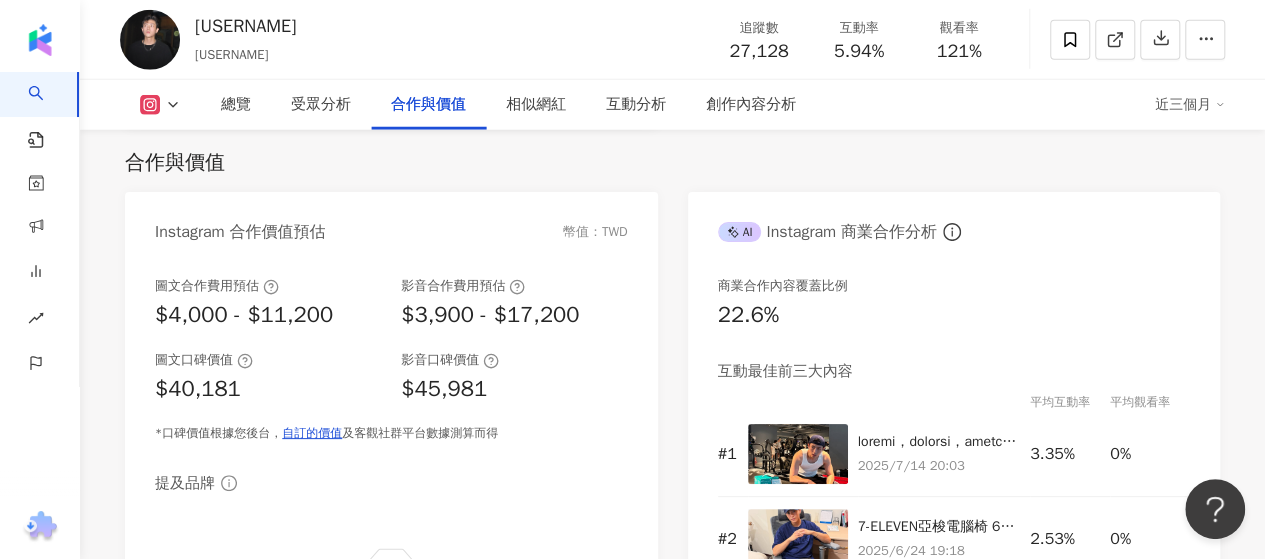 click on "$45,981" at bounding box center (514, 389) 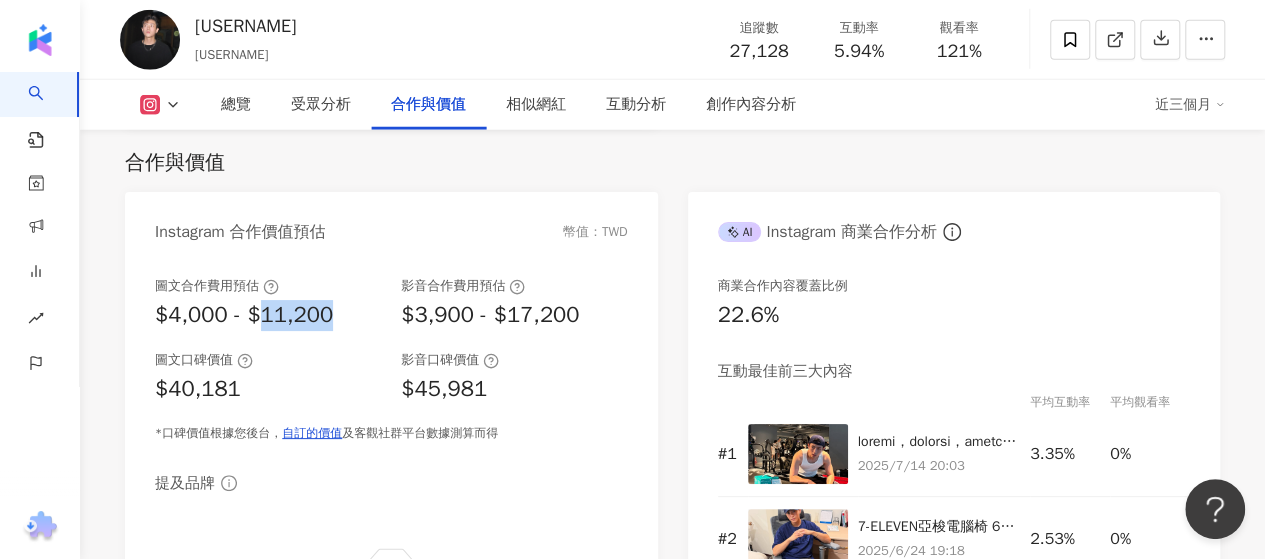 drag, startPoint x: 325, startPoint y: 317, endPoint x: 256, endPoint y: 328, distance: 69.87131 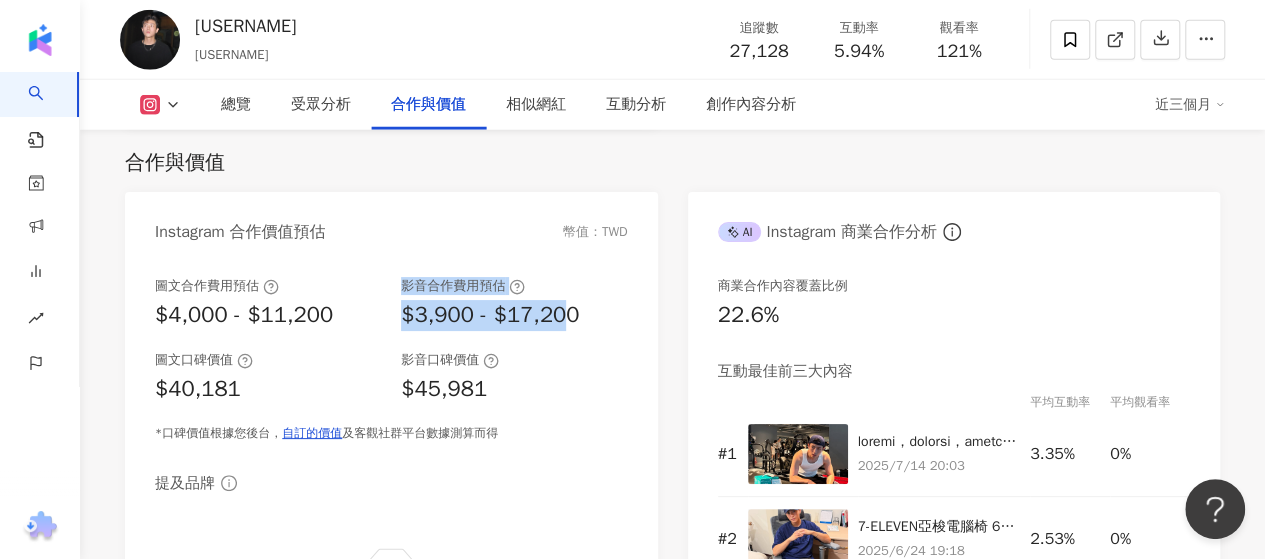 drag, startPoint x: 386, startPoint y: 318, endPoint x: 567, endPoint y: 317, distance: 181.00276 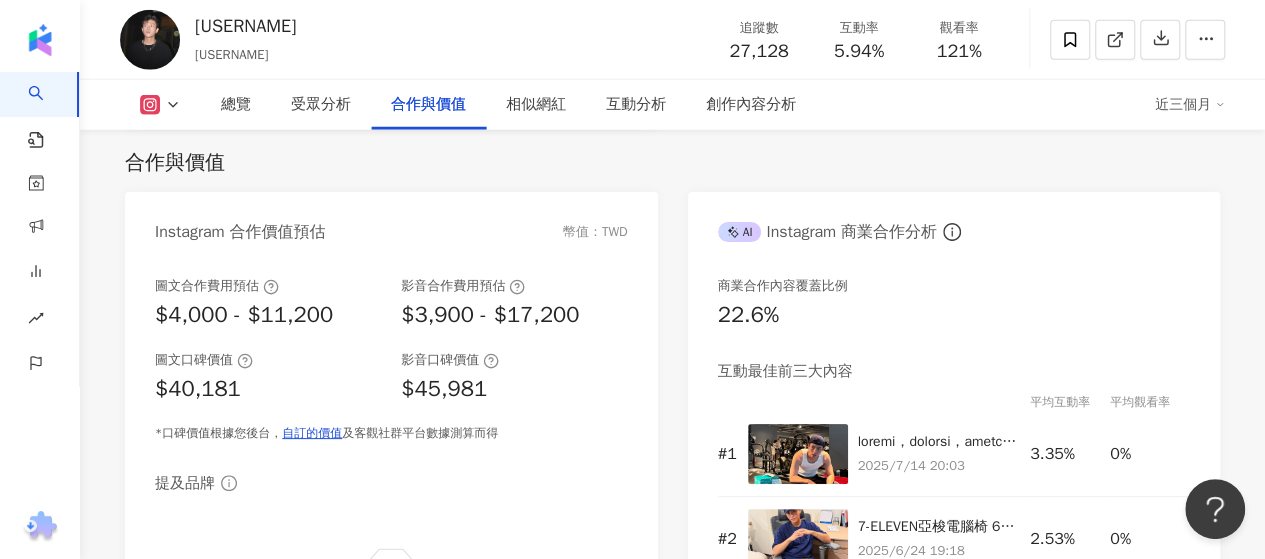 click on "$3,900 - $17,200" at bounding box center (514, 315) 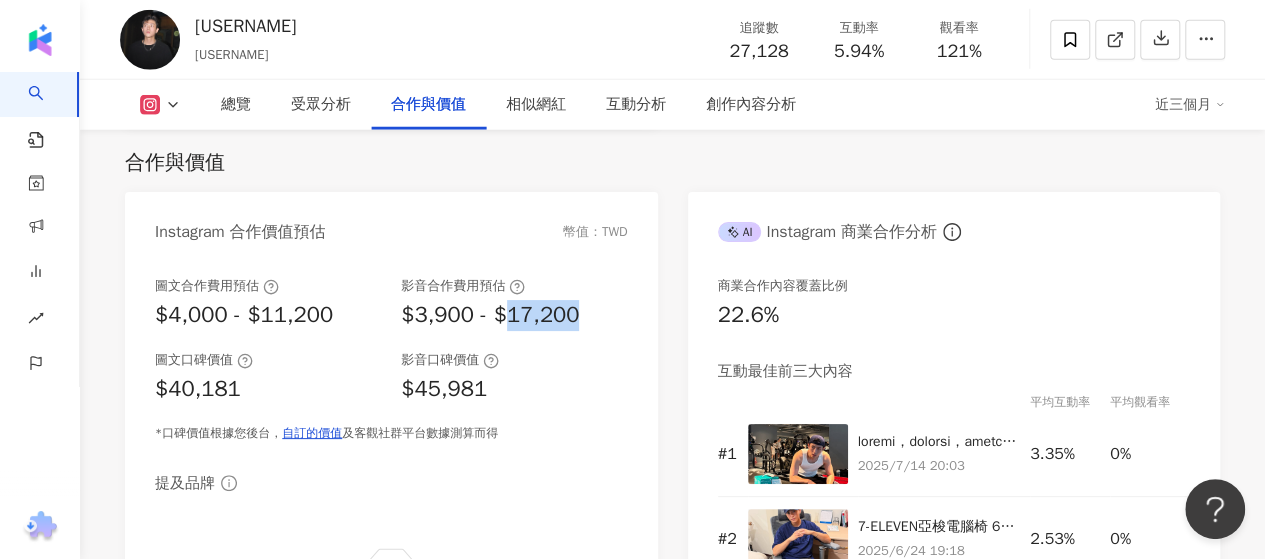 drag, startPoint x: 597, startPoint y: 324, endPoint x: 510, endPoint y: 325, distance: 87.005745 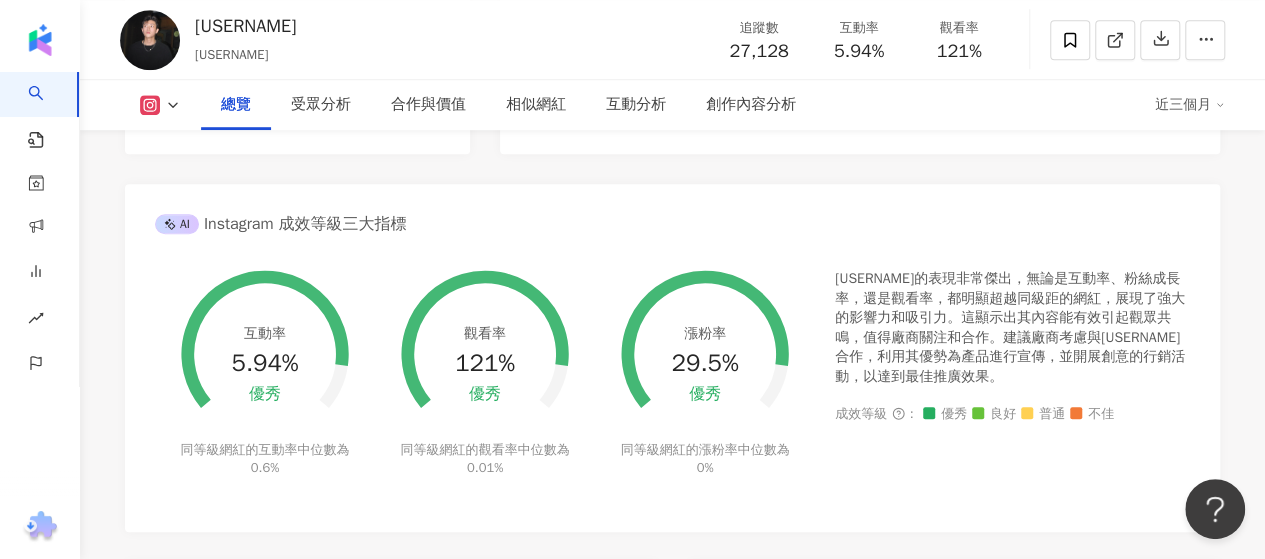 scroll, scrollTop: 461, scrollLeft: 0, axis: vertical 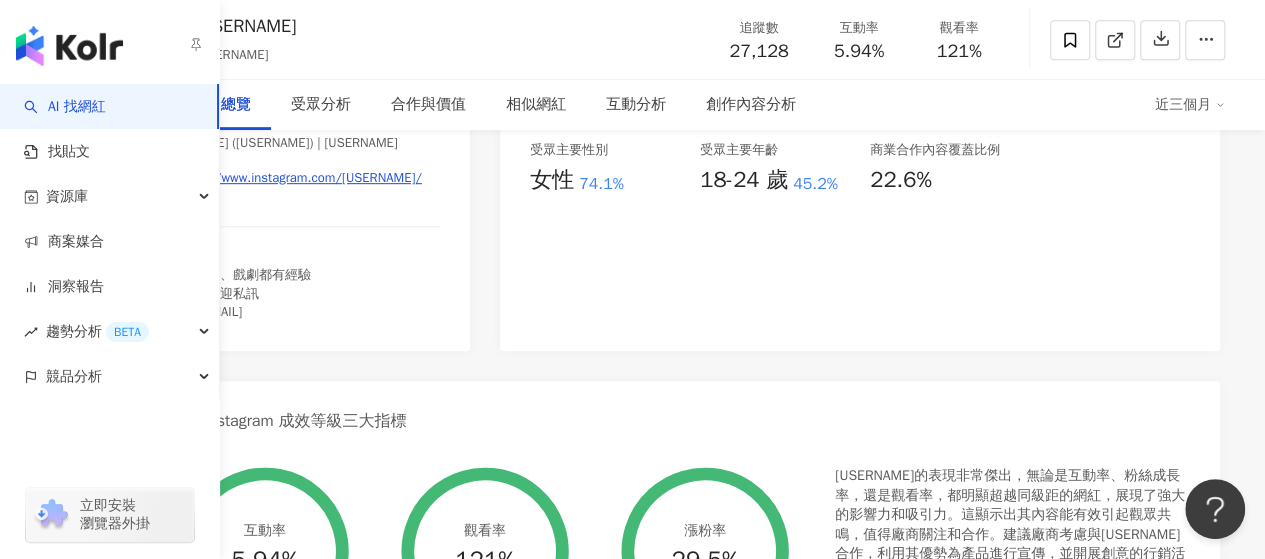 click on "AI 找網紅" at bounding box center (65, 107) 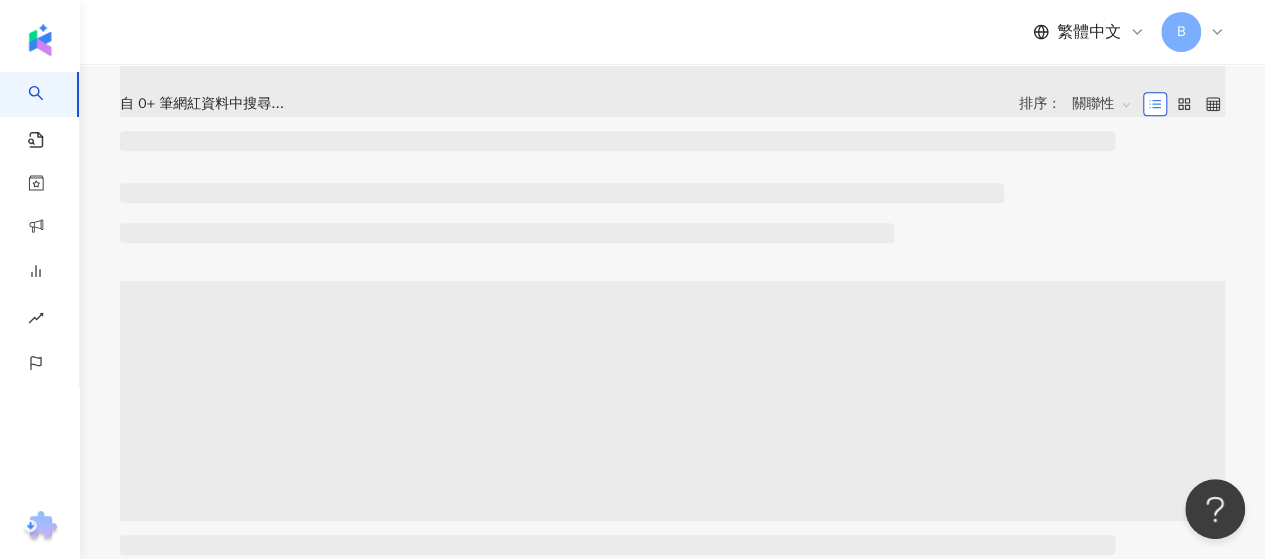 scroll, scrollTop: 0, scrollLeft: 0, axis: both 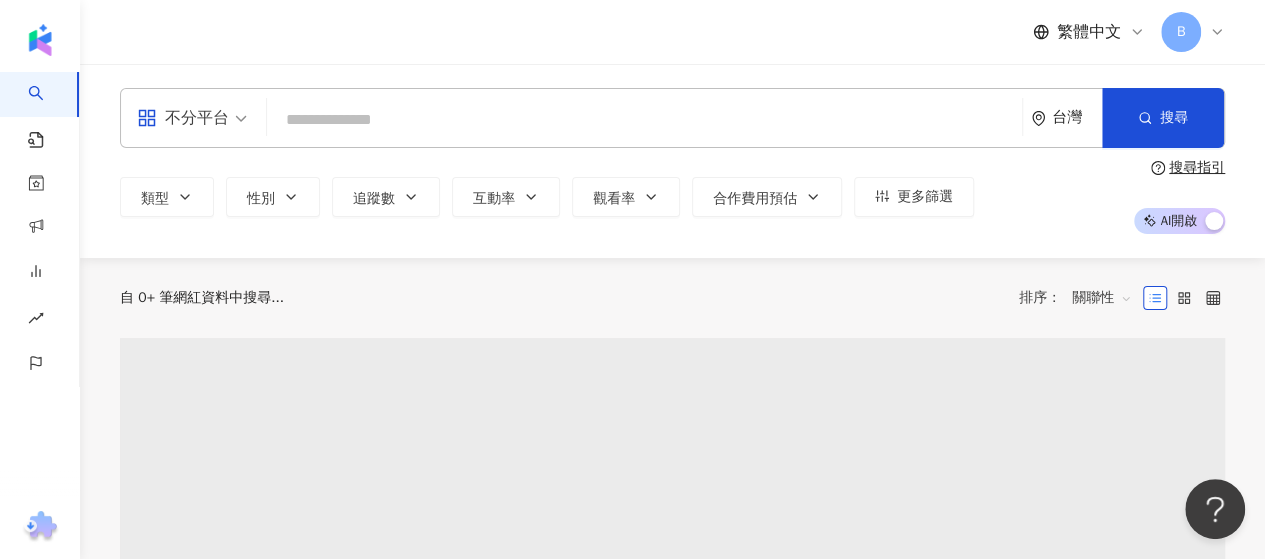 drag, startPoint x: 329, startPoint y: 107, endPoint x: 340, endPoint y: 109, distance: 11.18034 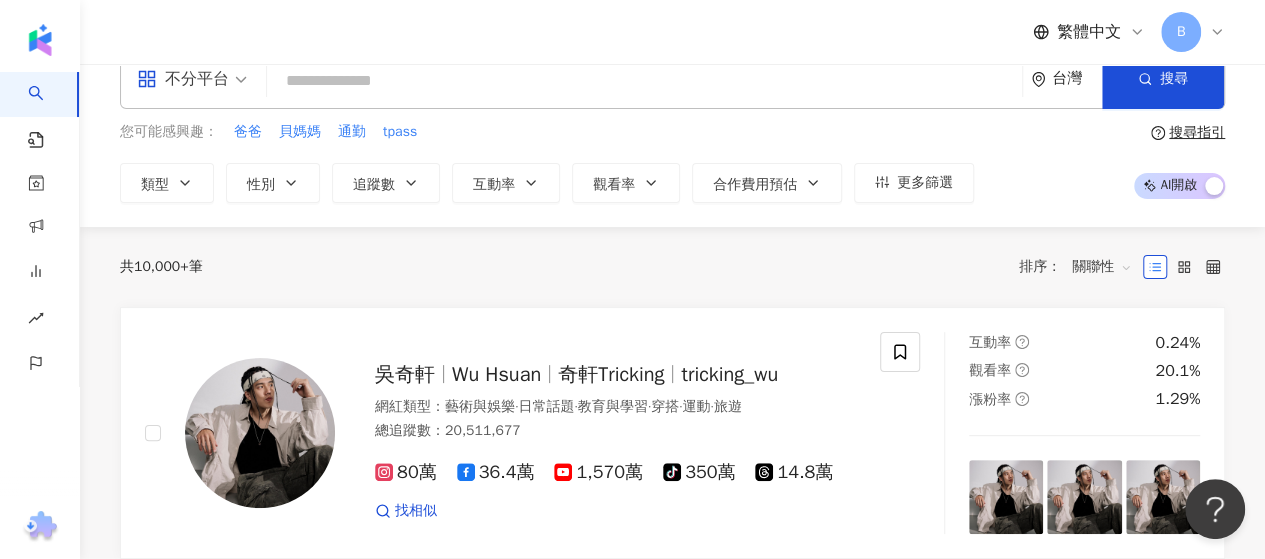 scroll, scrollTop: 0, scrollLeft: 0, axis: both 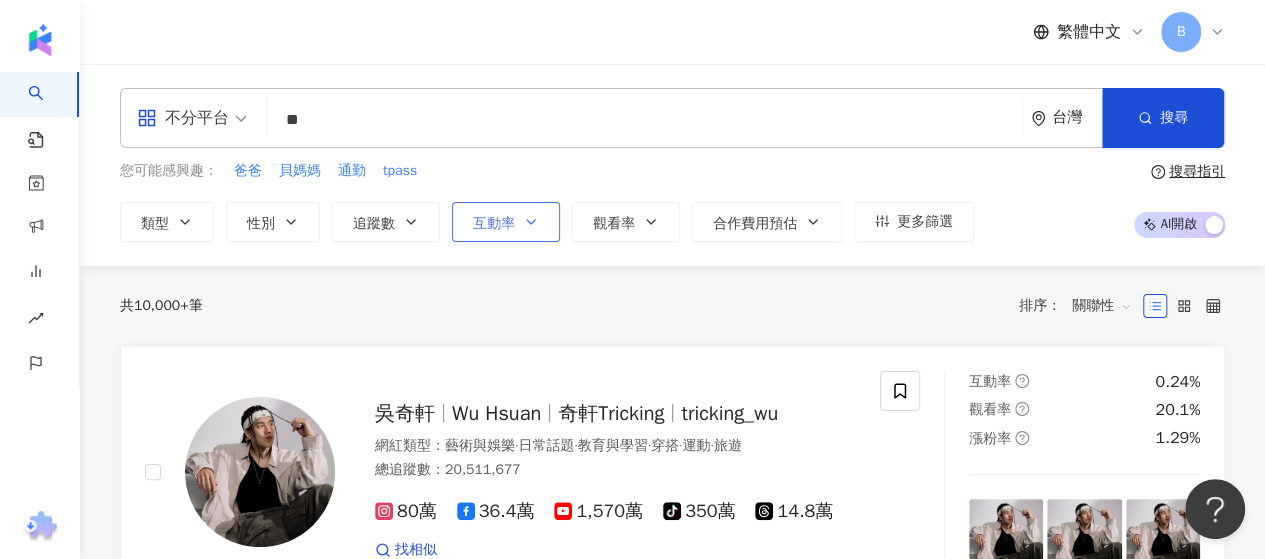 type on "*" 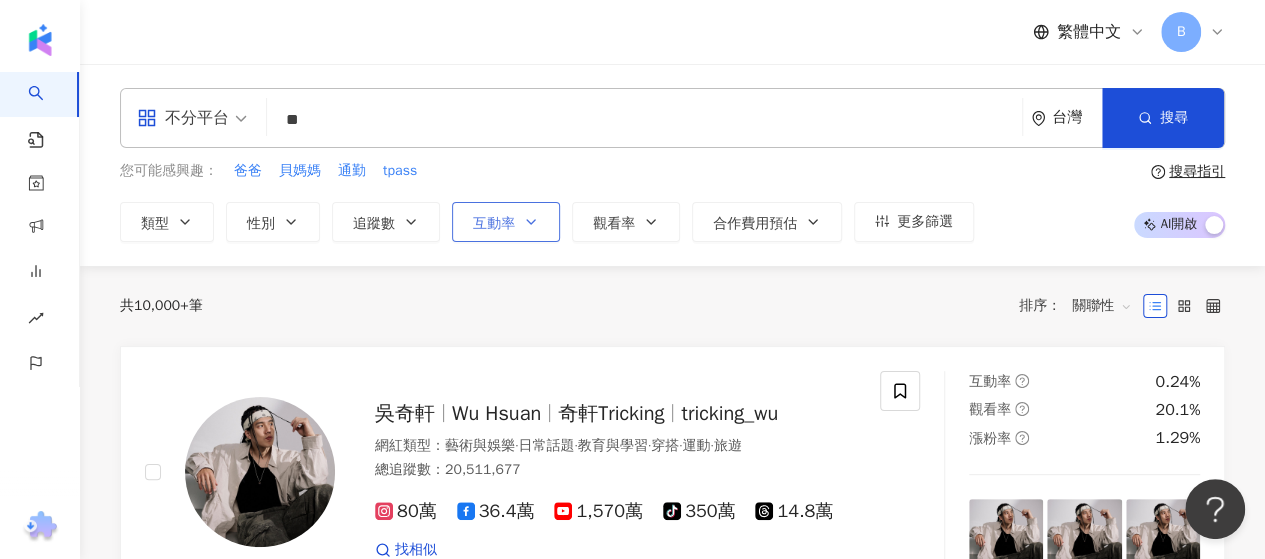 type on "*" 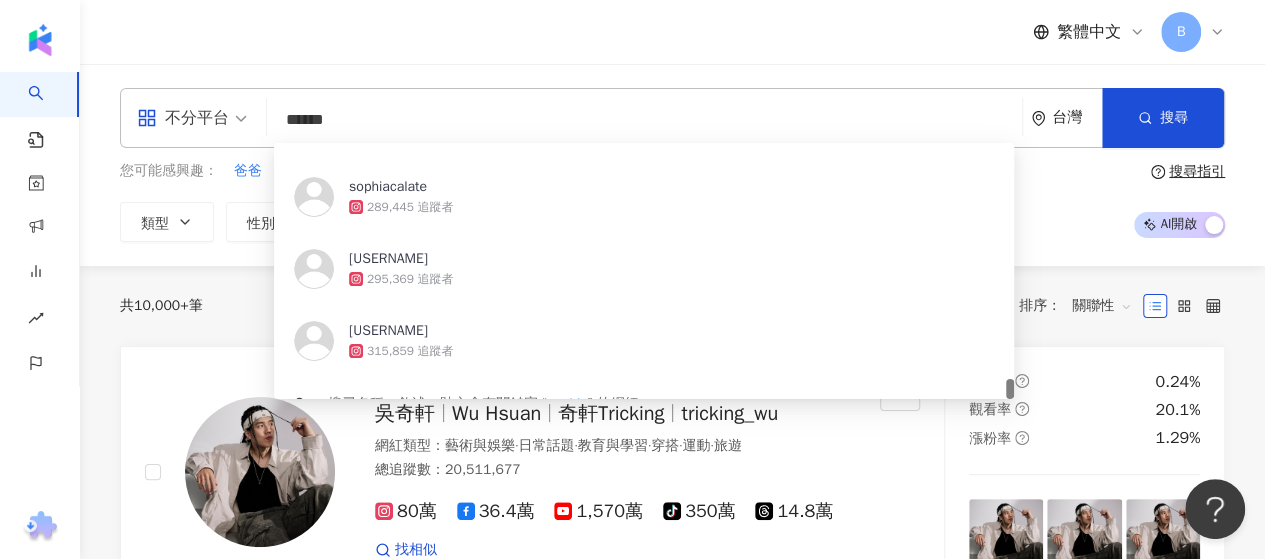 scroll, scrollTop: 4118, scrollLeft: 0, axis: vertical 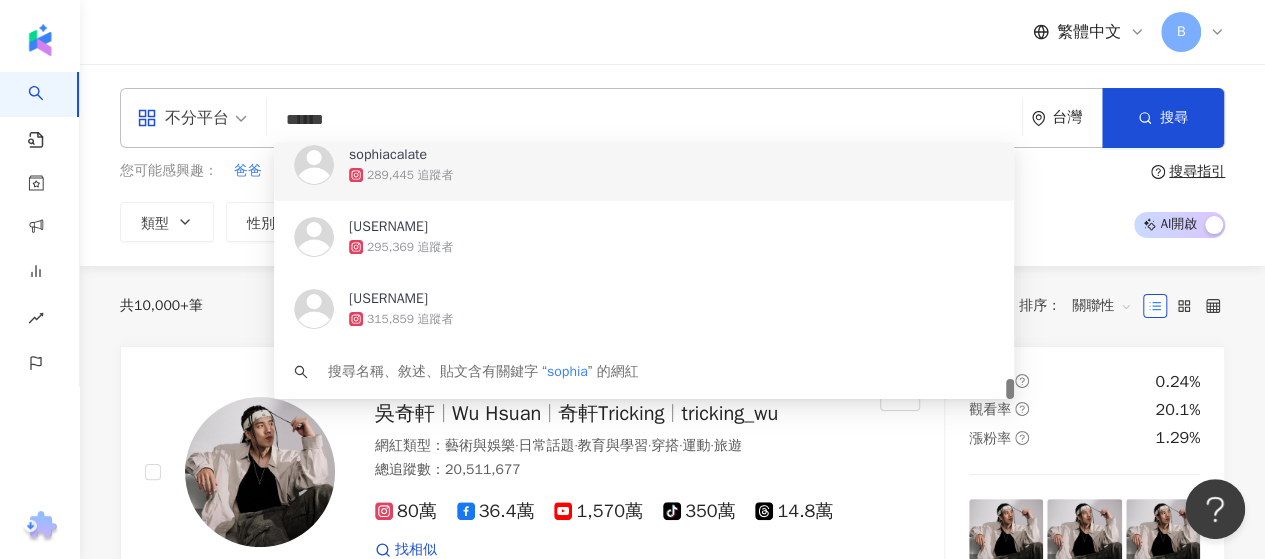 type on "******" 